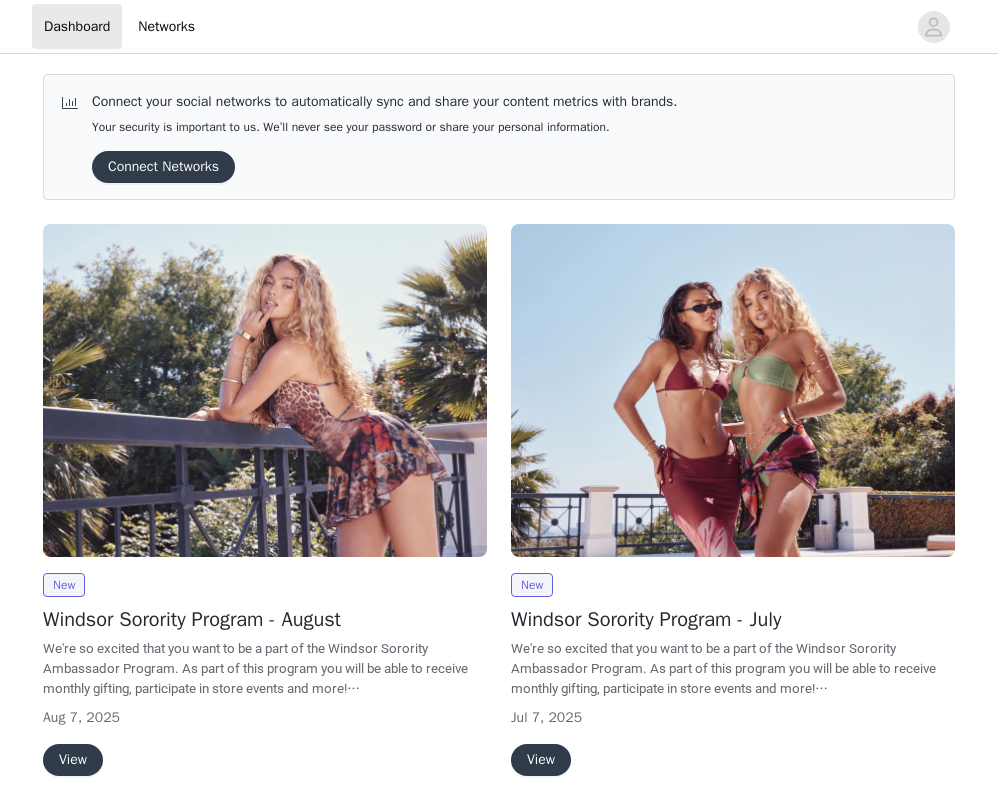 scroll, scrollTop: 0, scrollLeft: 0, axis: both 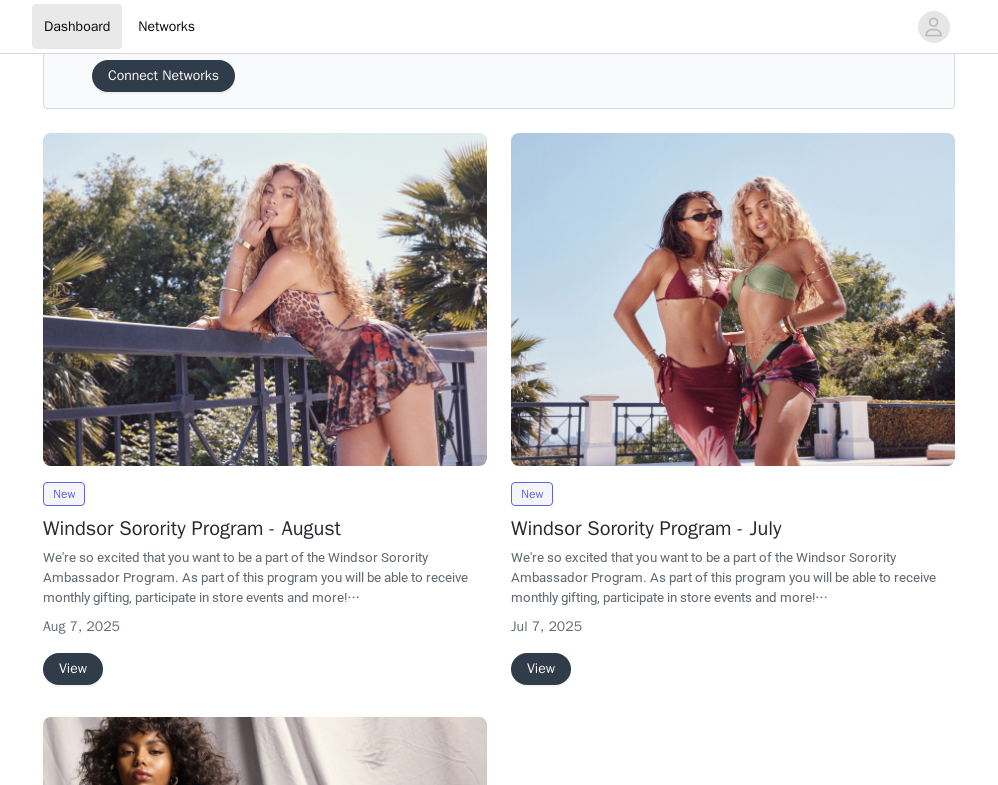 click on "View" at bounding box center [73, 669] 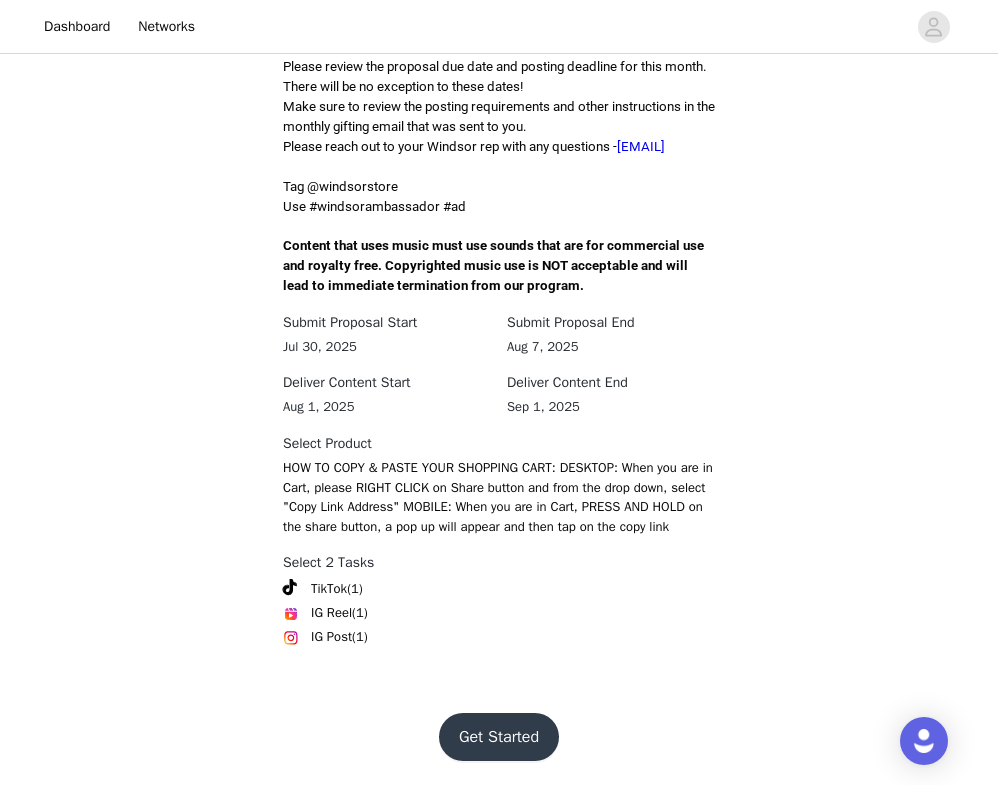 scroll, scrollTop: 575, scrollLeft: 0, axis: vertical 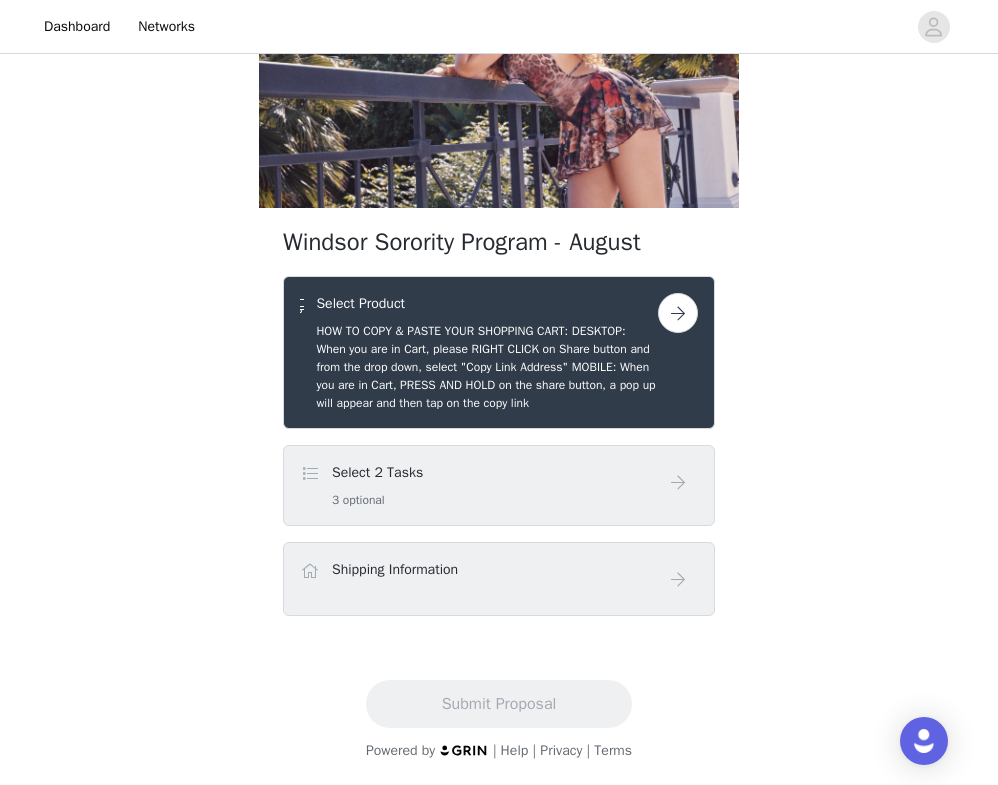 click at bounding box center (678, 313) 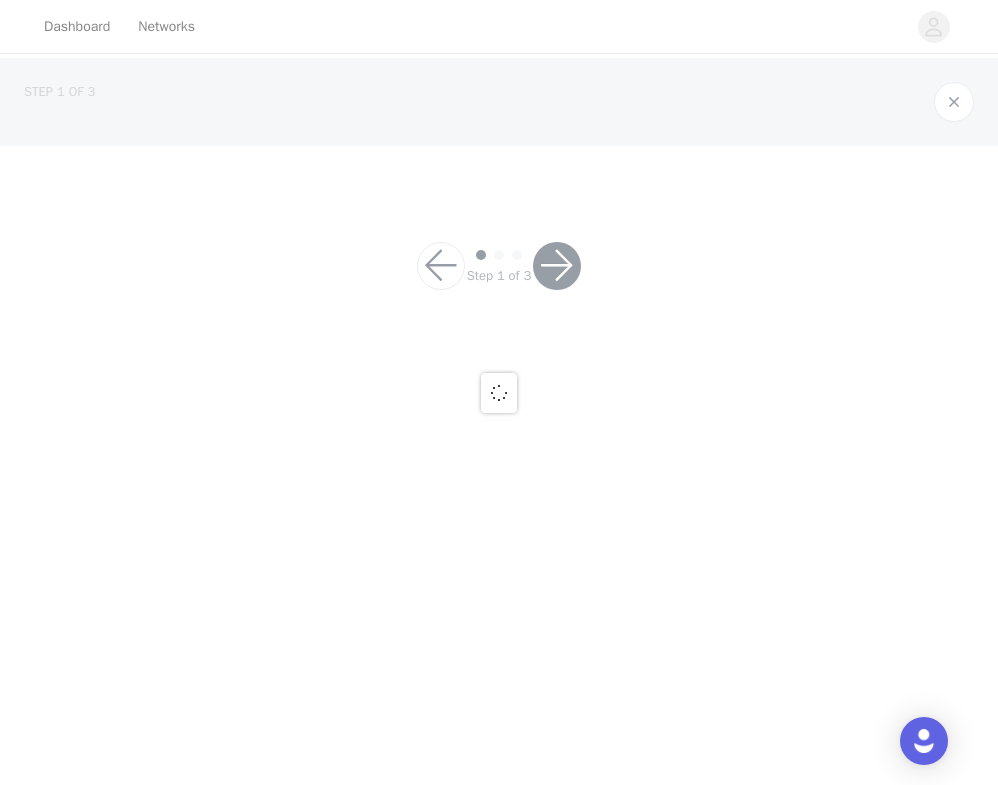 scroll, scrollTop: 0, scrollLeft: 0, axis: both 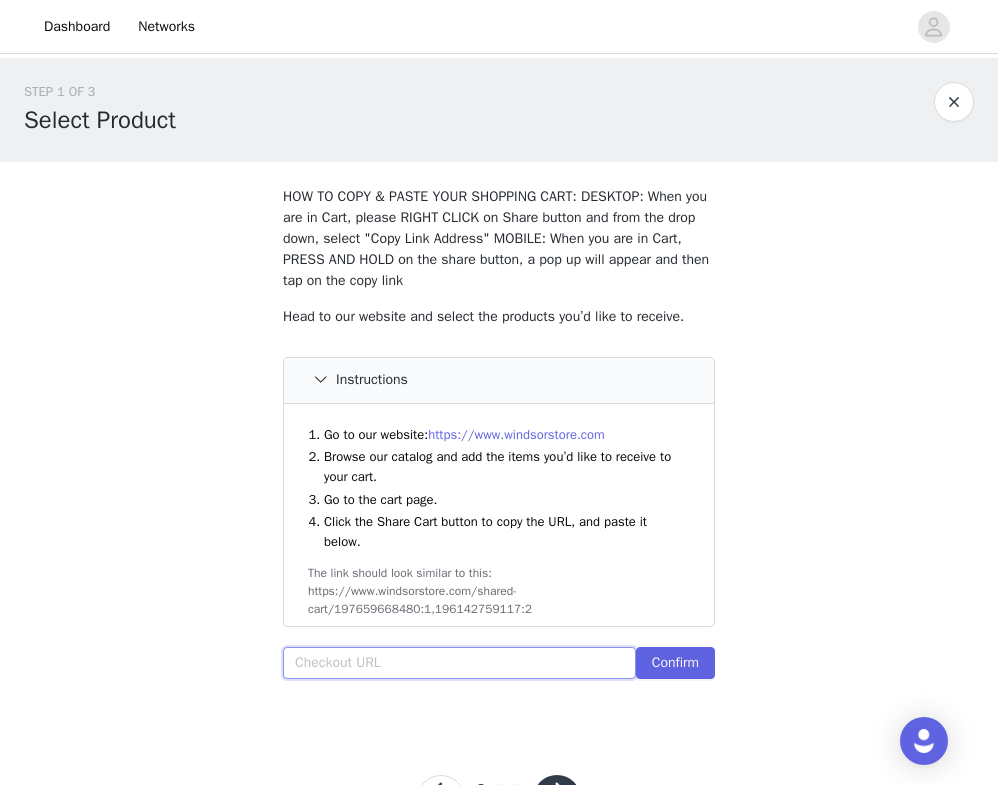click at bounding box center [459, 663] 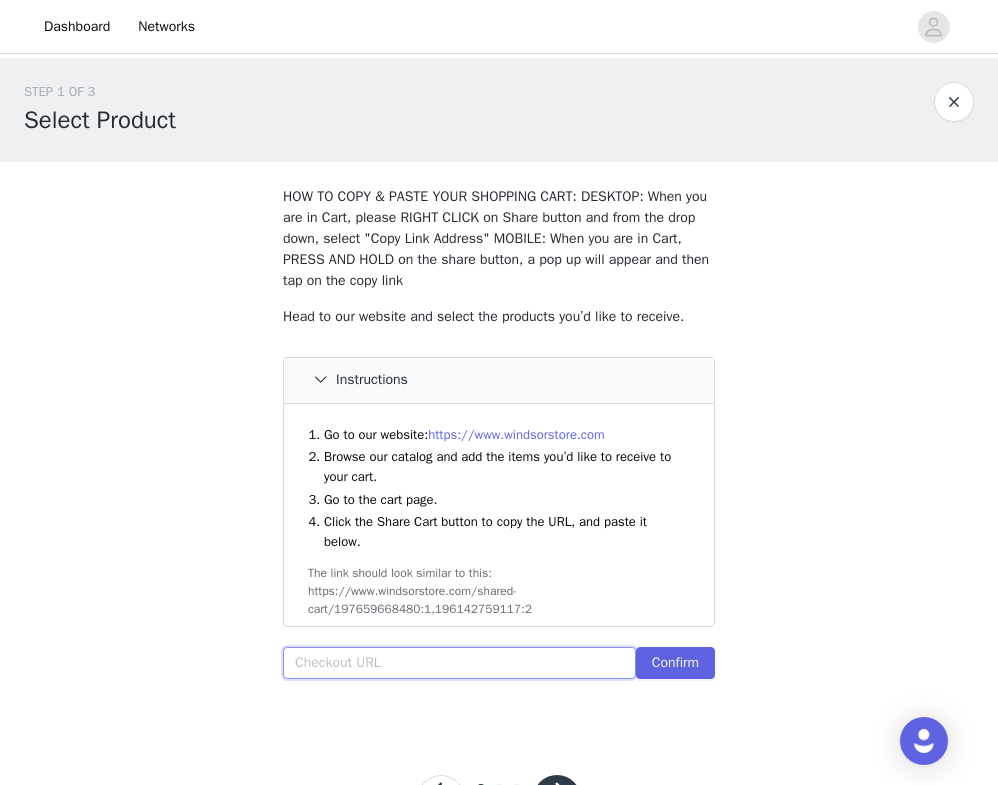 paste on "https://www.windsorstore.com/cart/43317637185587:1,42827830394931:1,42840361173043:1,42840360288307:1,42822304923699:1,41445855166515:1" 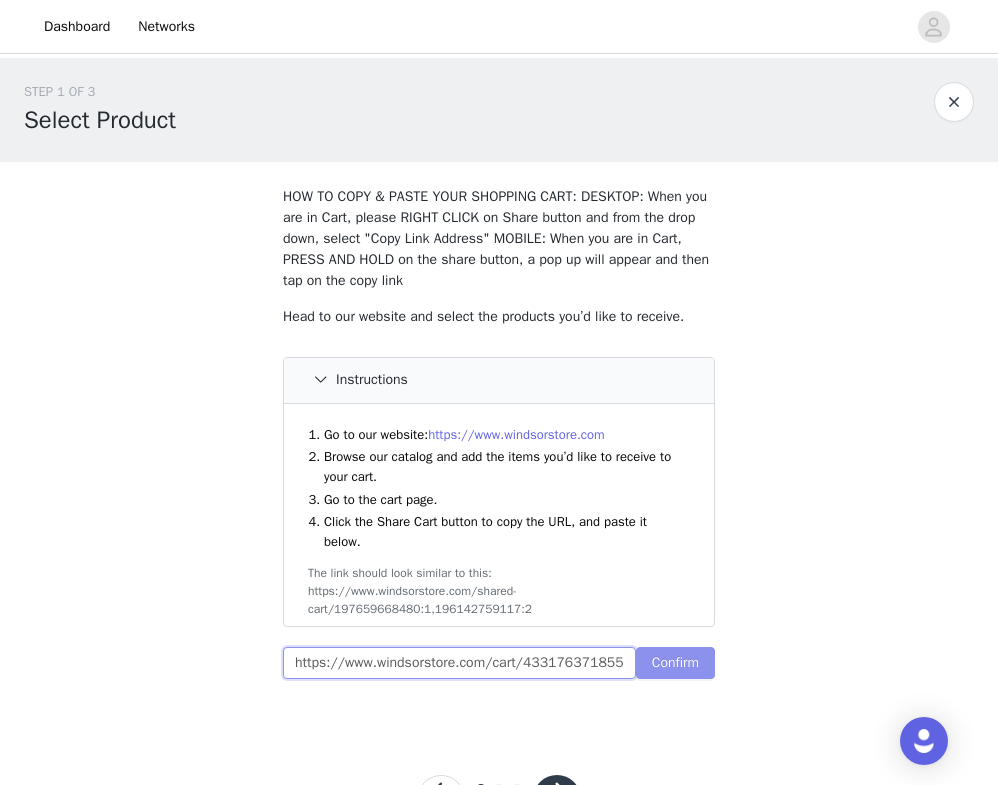 type on "https://www.windsorstore.com/cart/43317637185587:1,42827830394931:1,42840361173043:1,42840360288307:1,42822304923699:1,41445855166515:1" 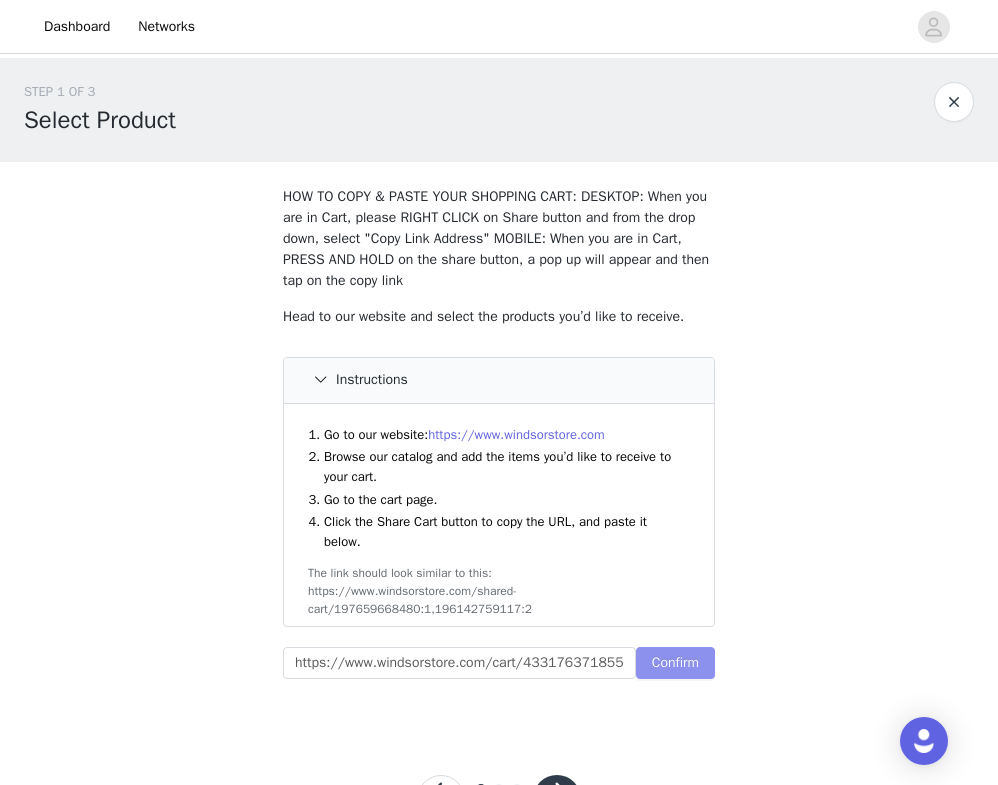 click on "Confirm" at bounding box center (675, 663) 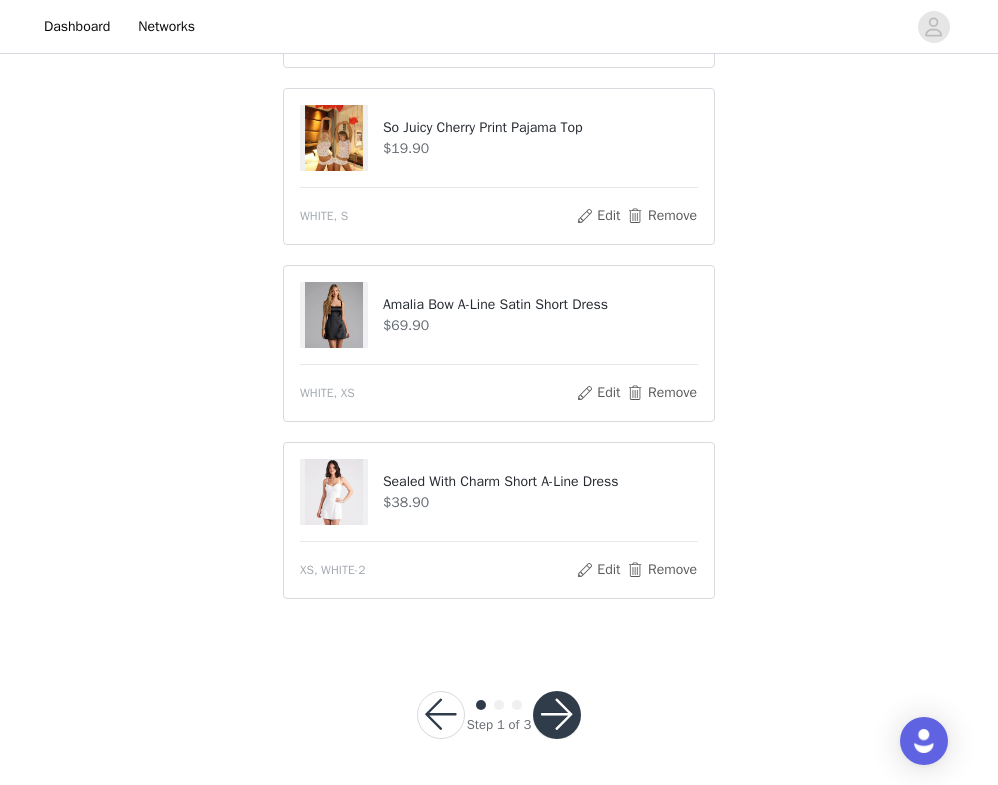 scroll, scrollTop: 1129, scrollLeft: 0, axis: vertical 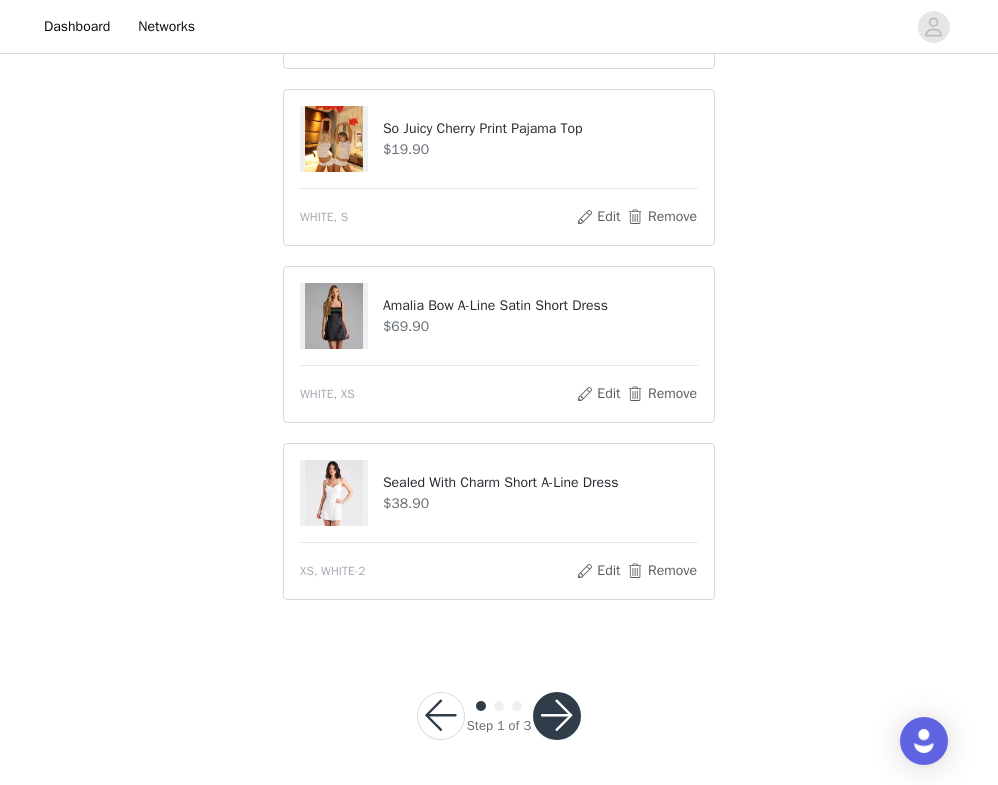 click at bounding box center (557, 716) 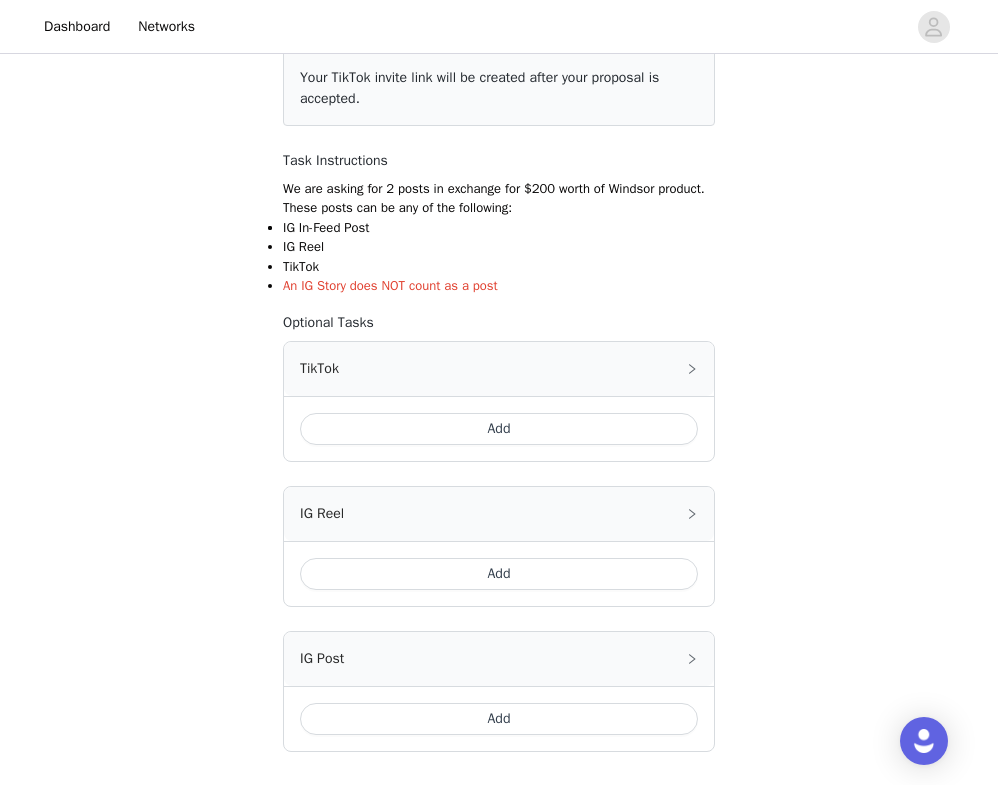 scroll, scrollTop: 362, scrollLeft: 0, axis: vertical 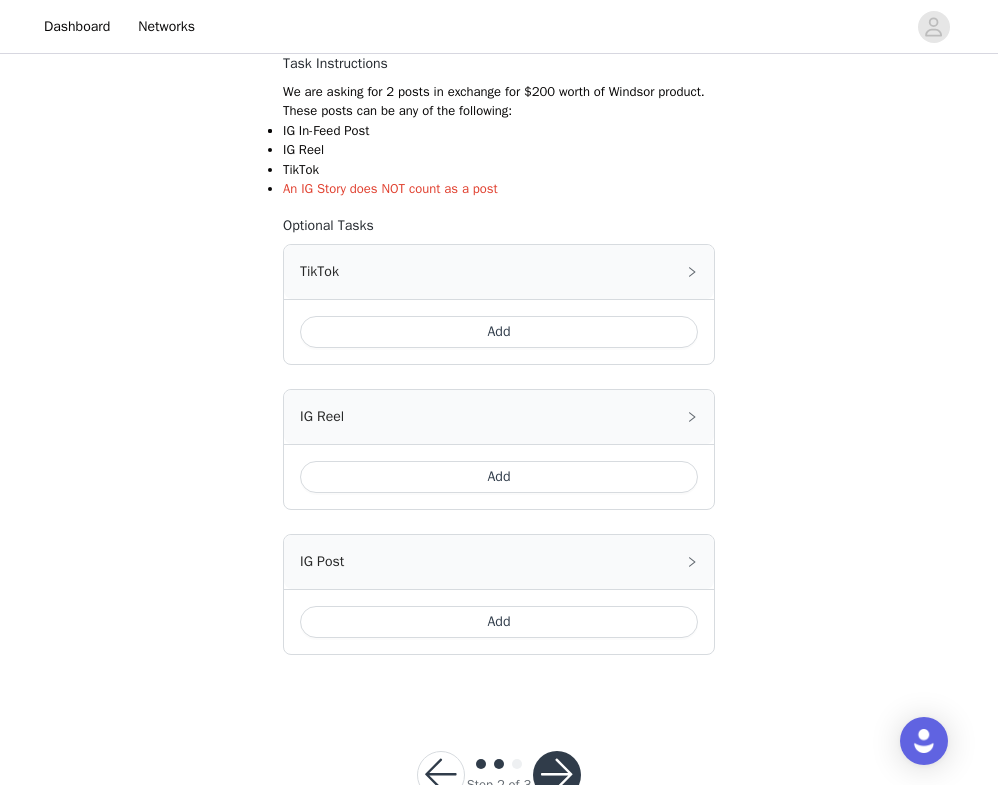 click on "Add" at bounding box center (499, 622) 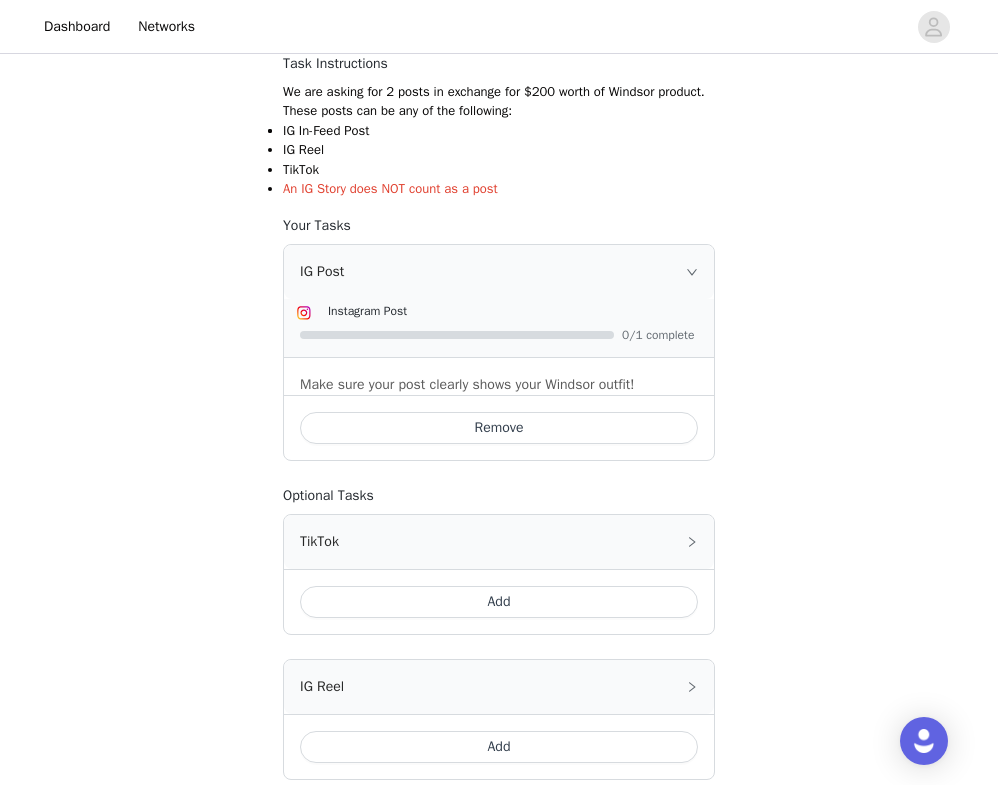 click on "Add" at bounding box center (499, 602) 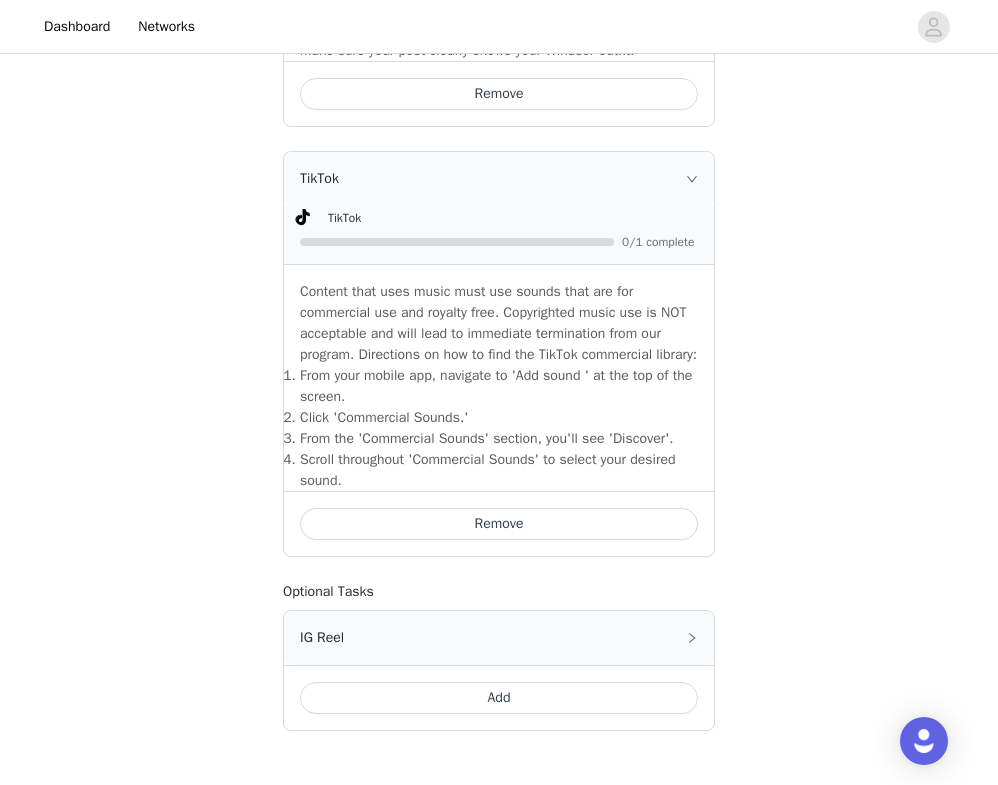 scroll, scrollTop: 776, scrollLeft: 0, axis: vertical 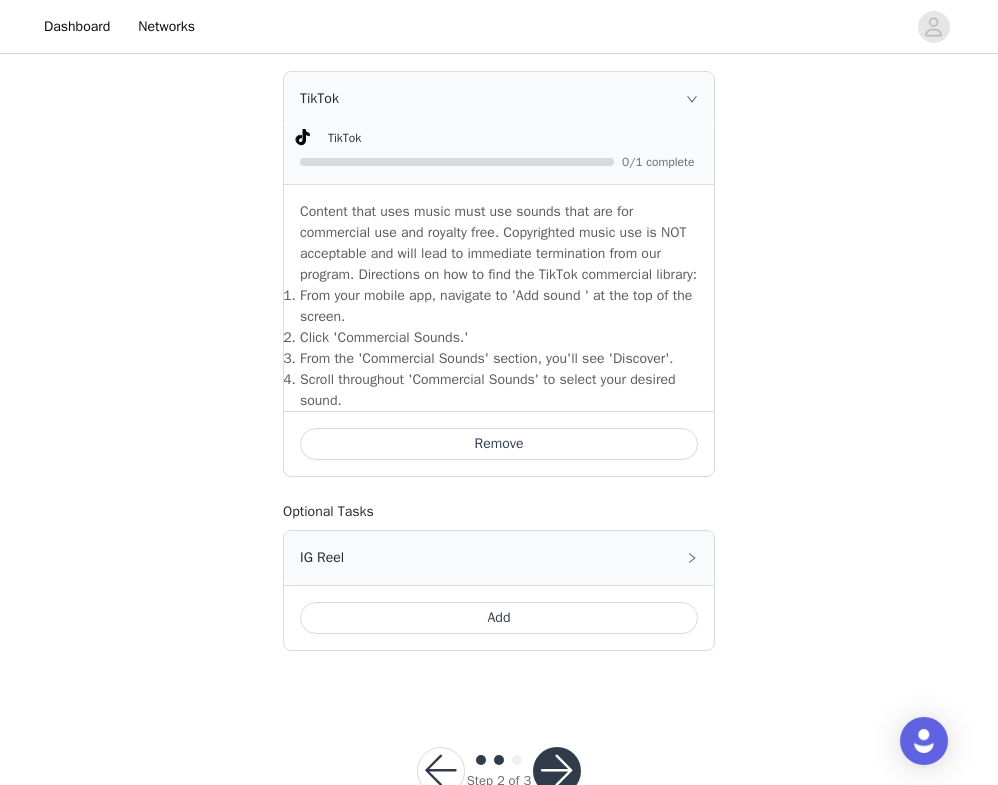 click on "Remove" at bounding box center (499, 444) 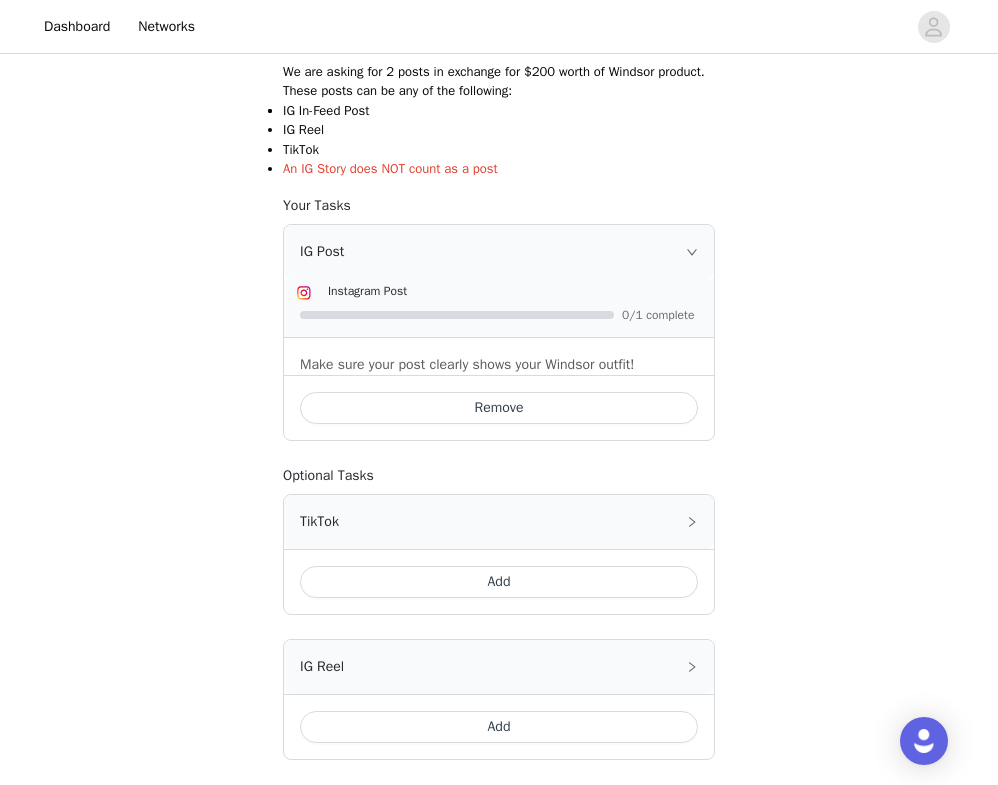 scroll, scrollTop: 383, scrollLeft: 0, axis: vertical 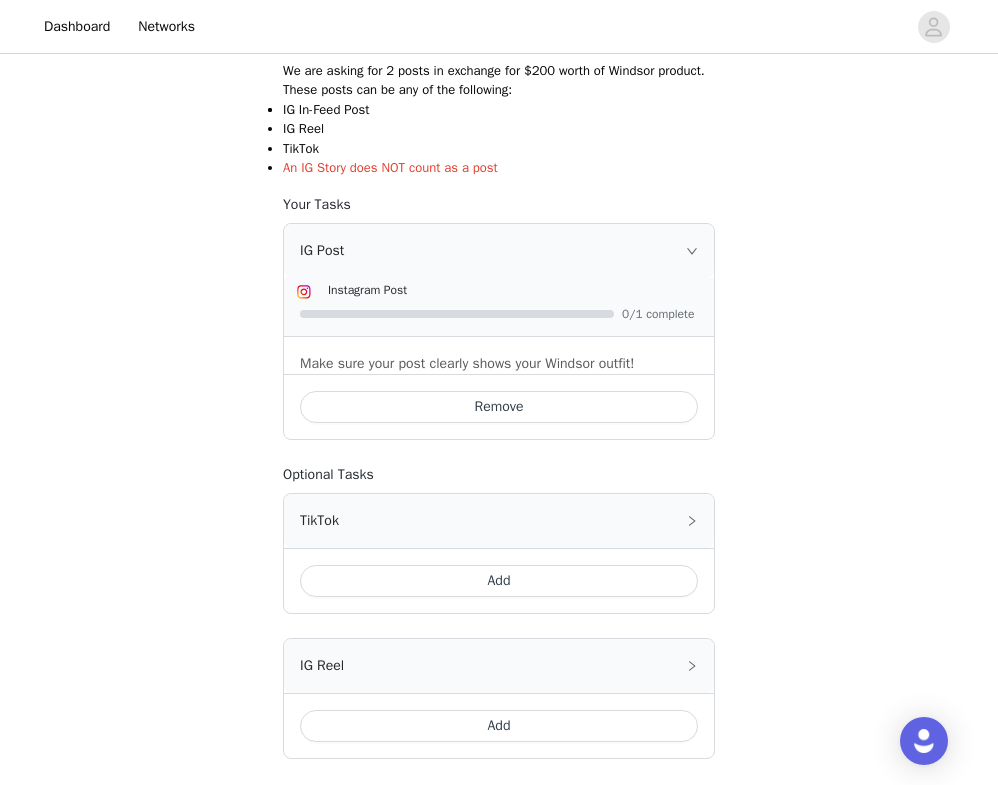 click on "Add" at bounding box center (499, 581) 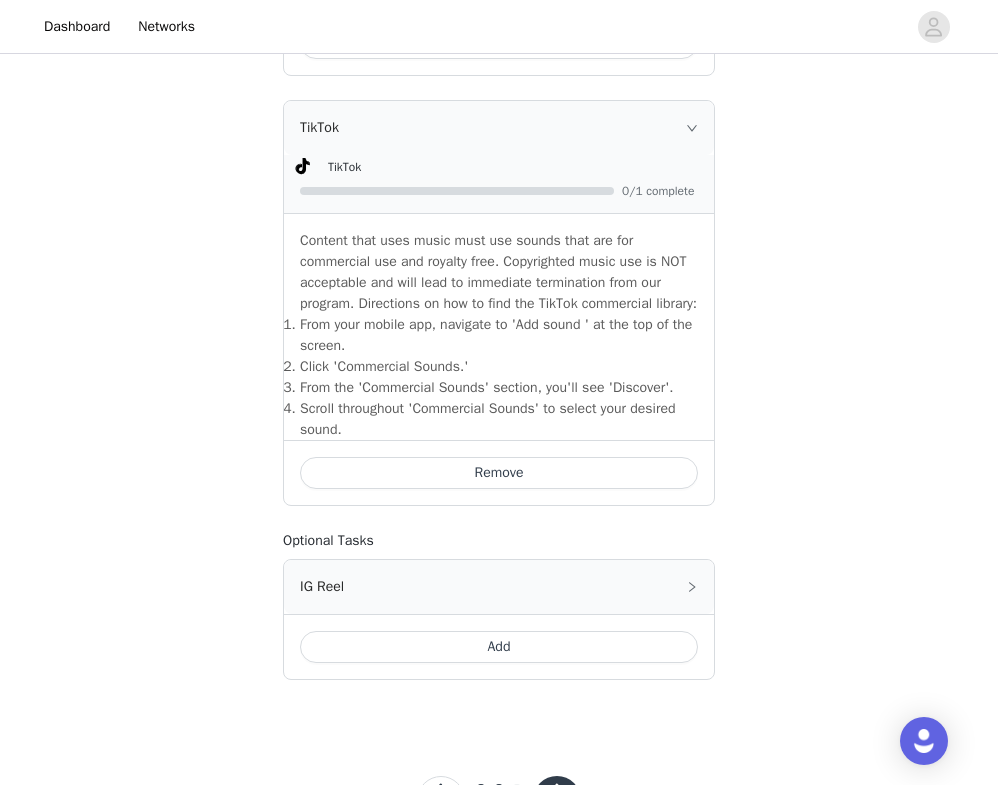 scroll, scrollTop: 801, scrollLeft: 0, axis: vertical 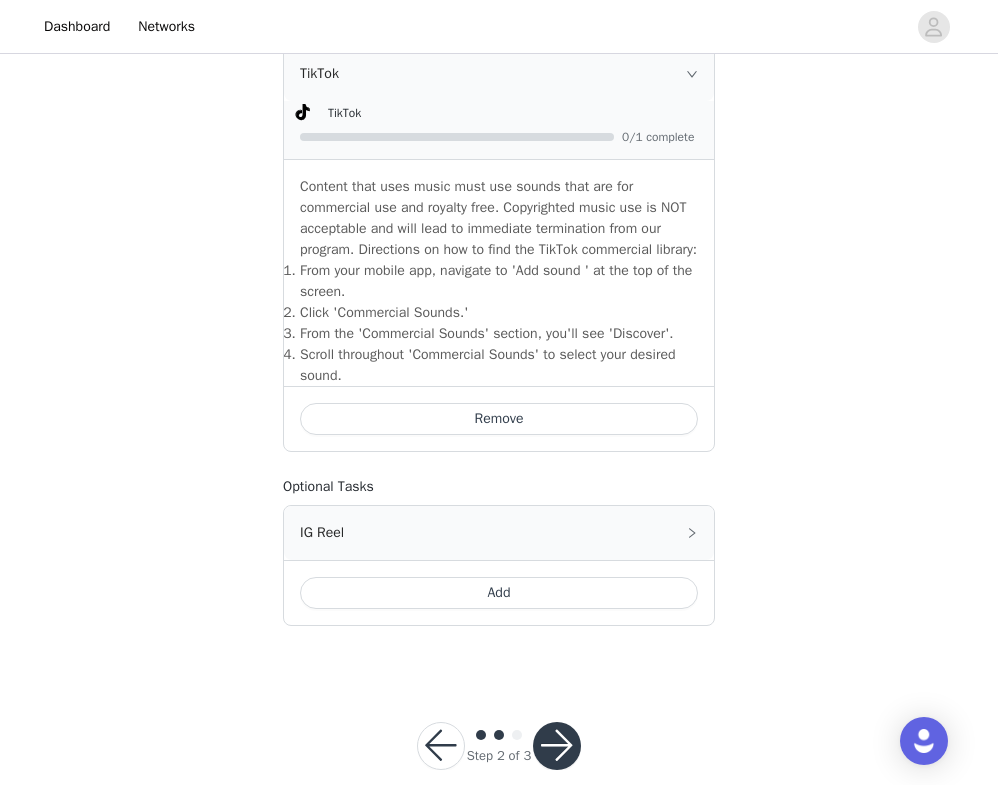 click at bounding box center [557, 746] 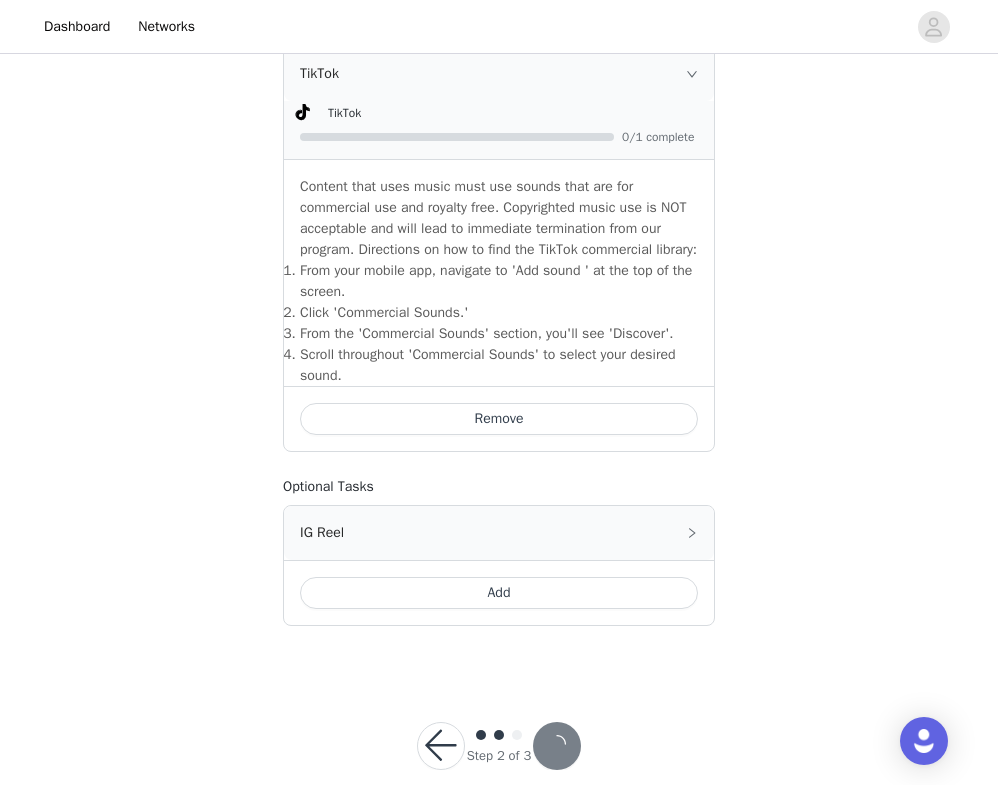 scroll, scrollTop: 0, scrollLeft: 0, axis: both 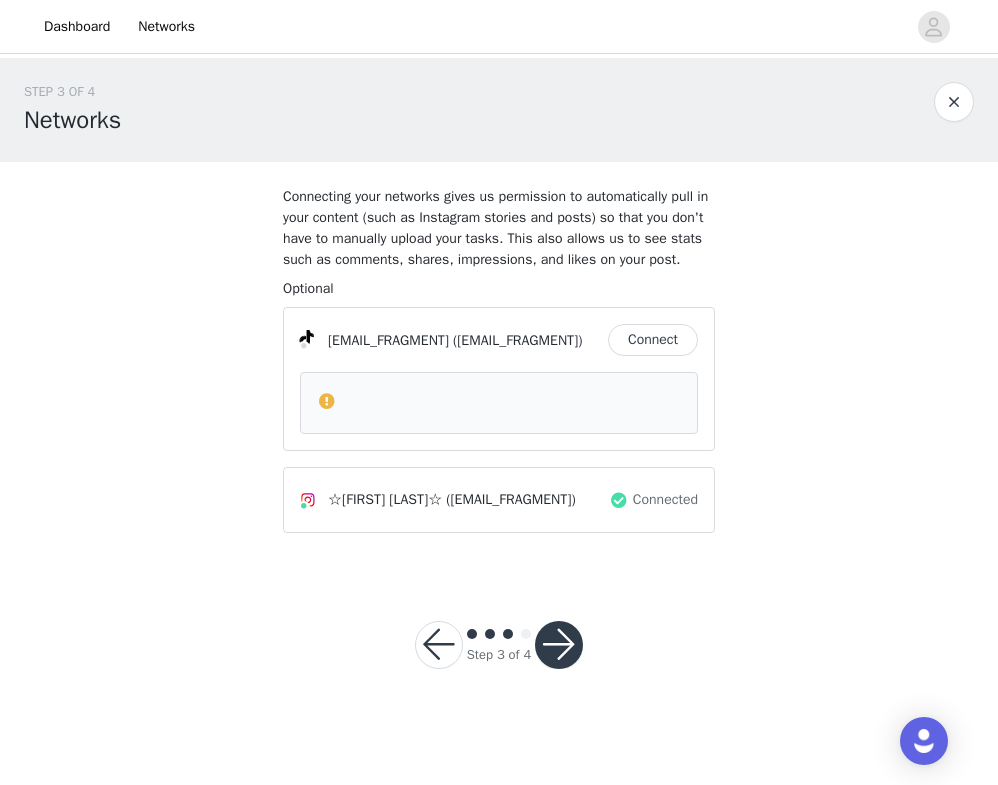 click on "Connect" at bounding box center [653, 340] 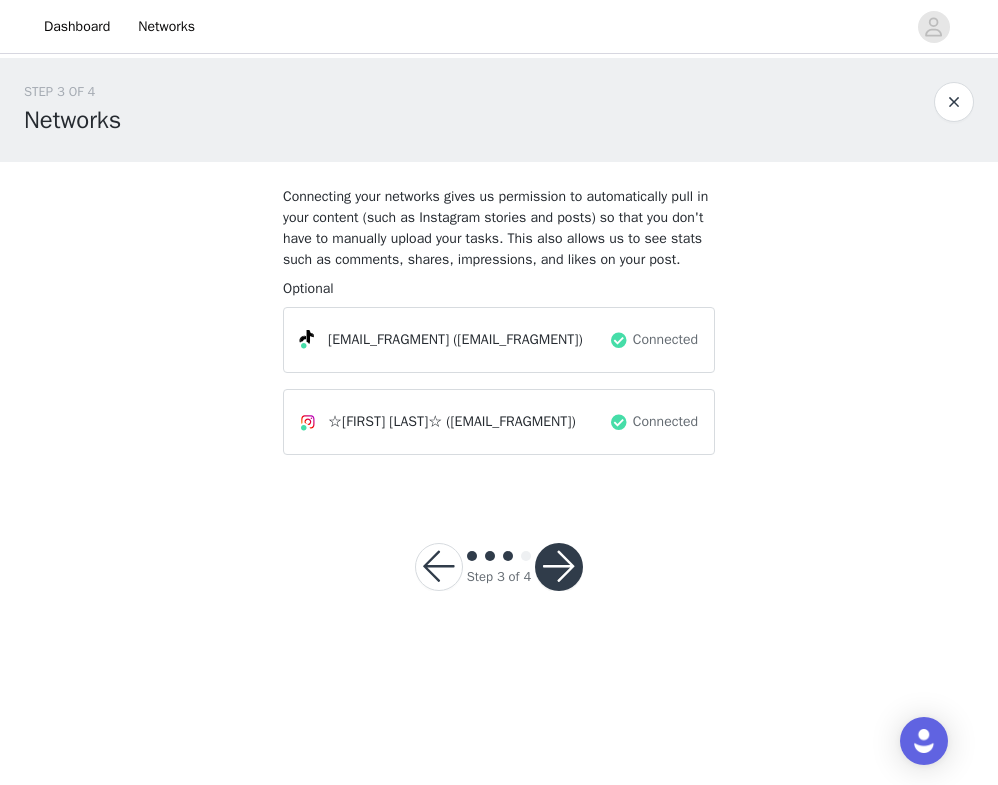 click at bounding box center (559, 567) 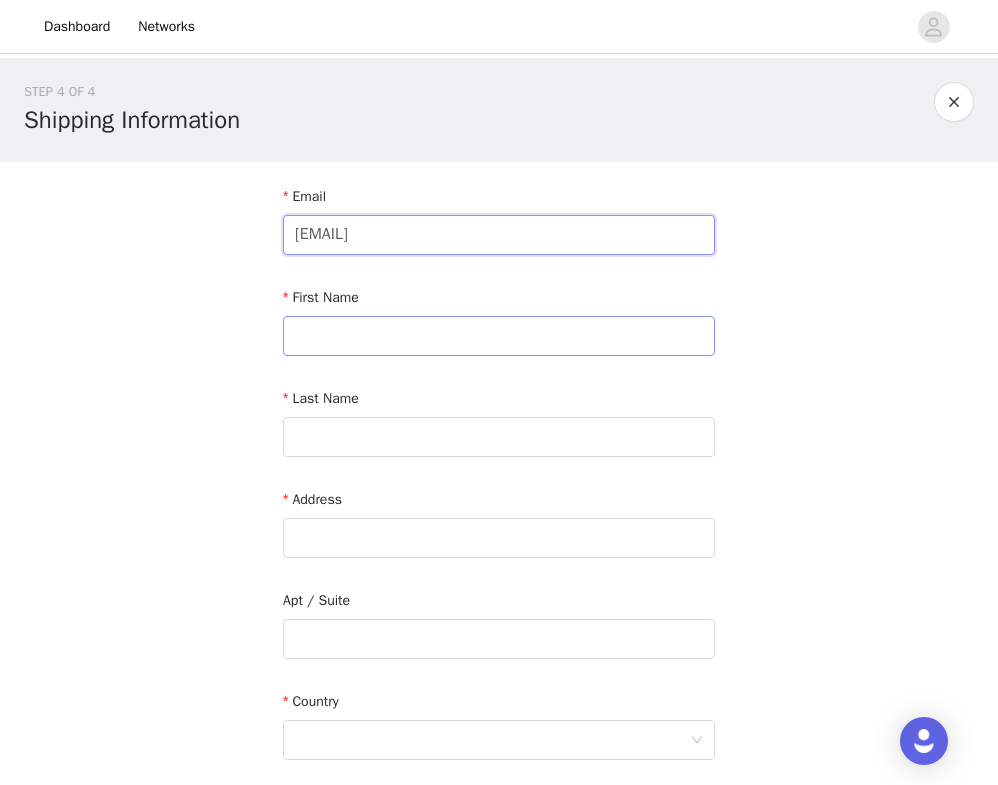 type on "haley.cox8899@gmail.com" 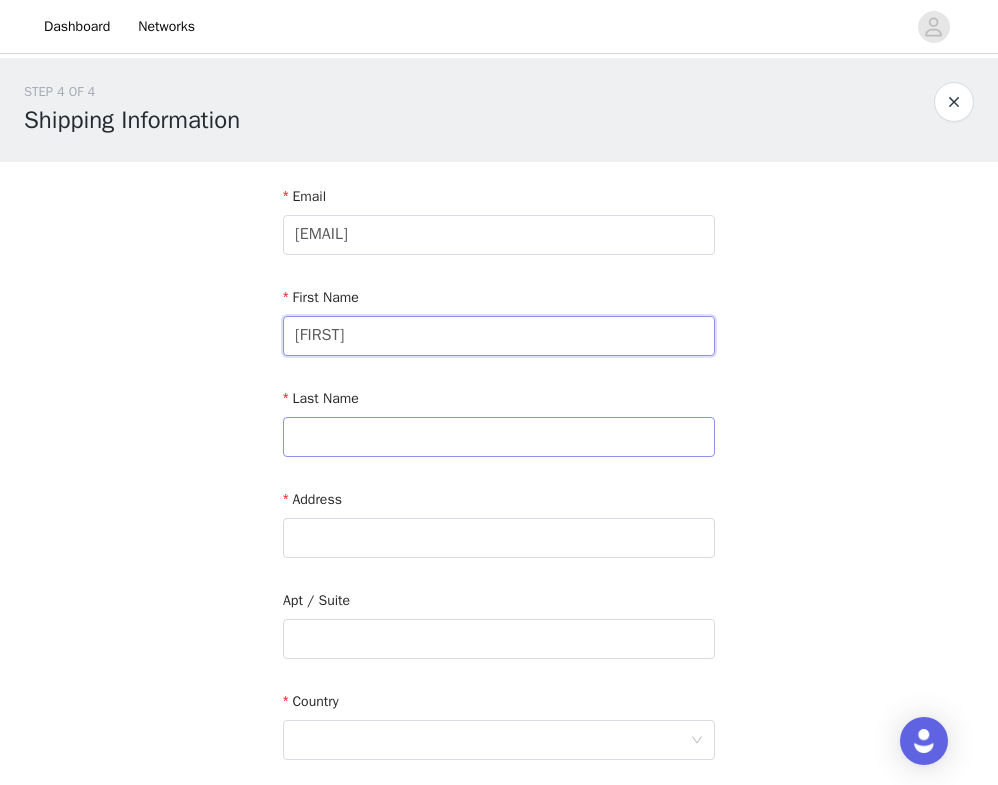 type on "Haley" 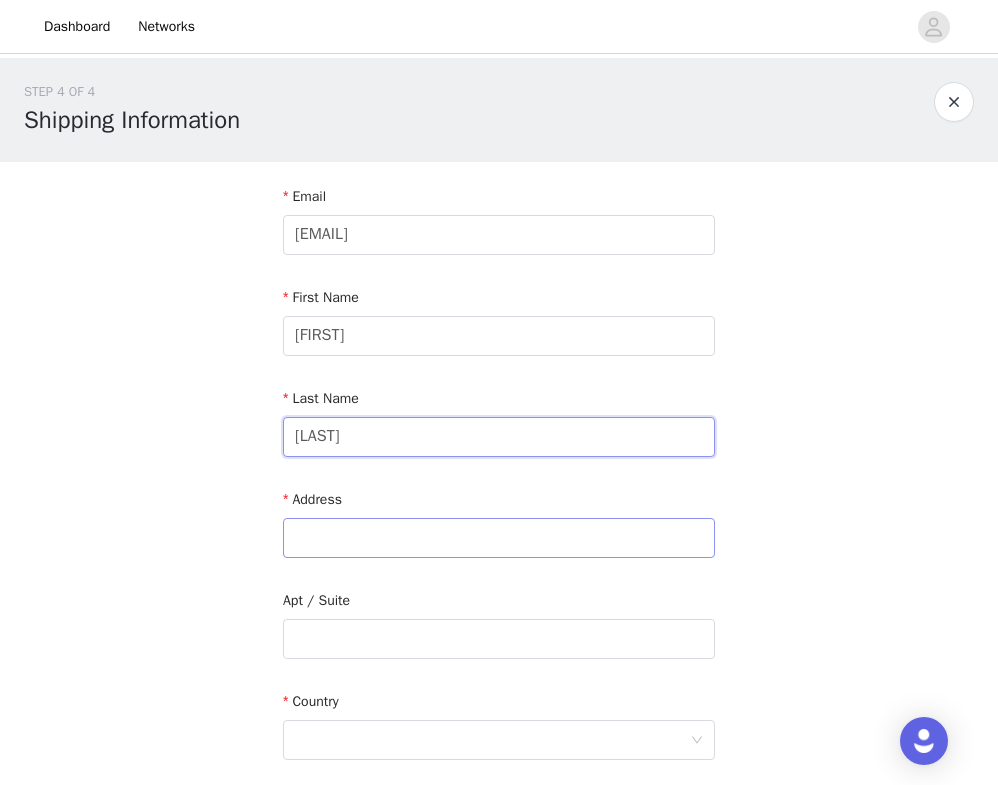 type on "Cox" 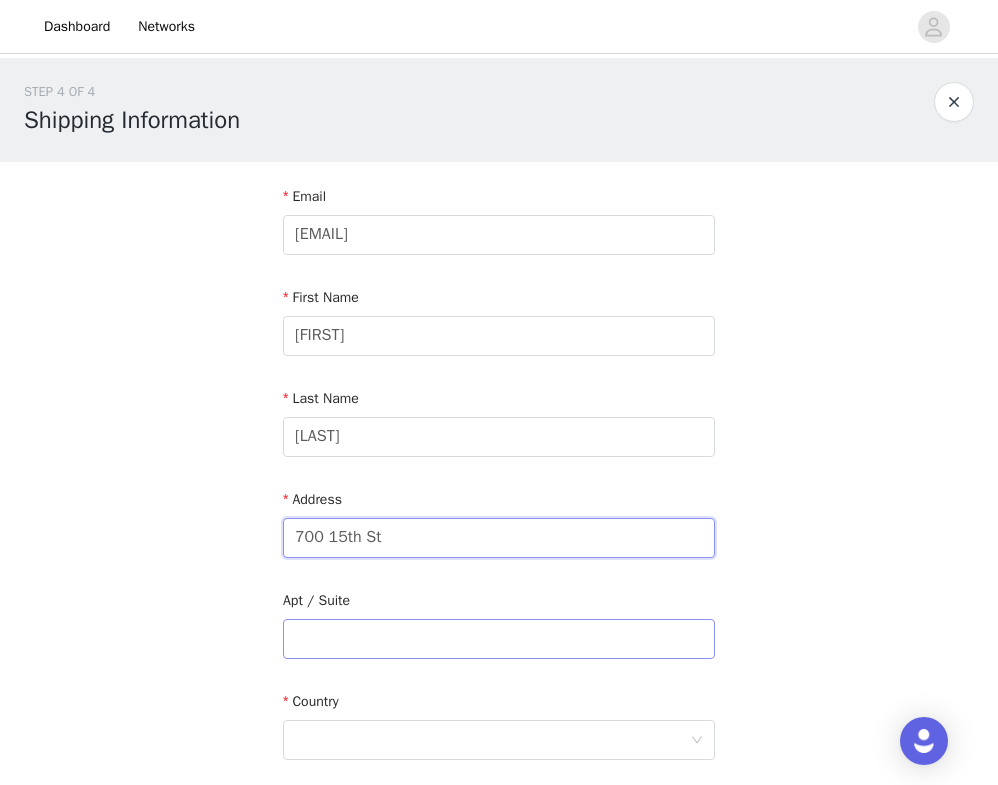 type on "700 15th St" 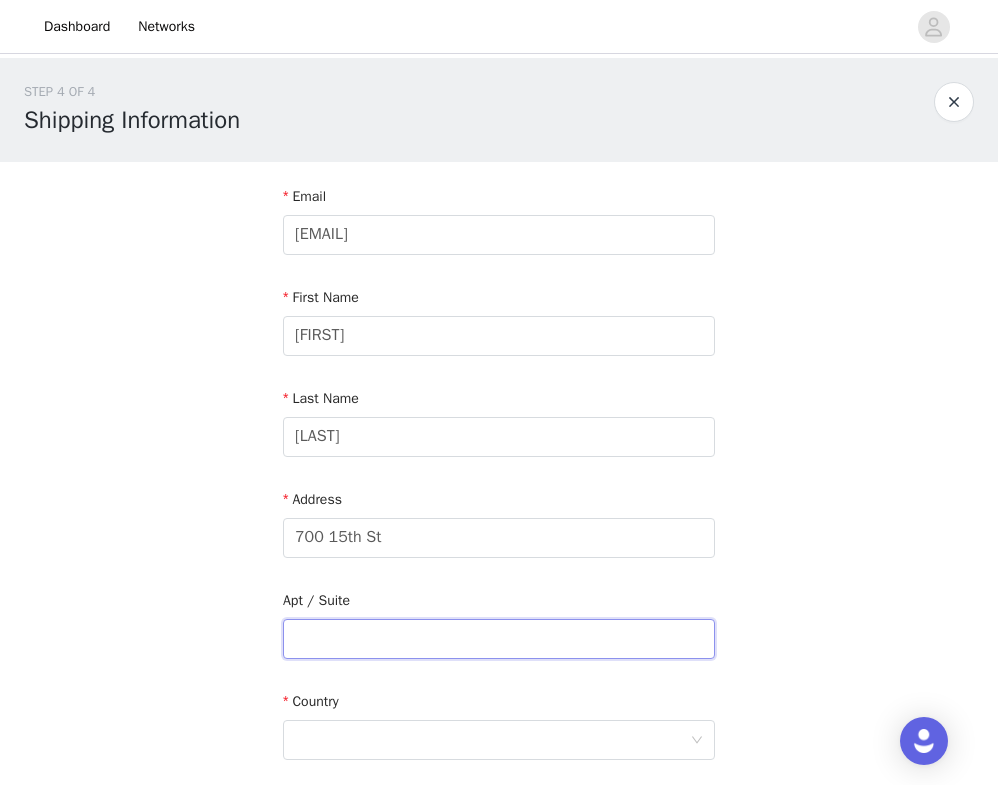 click at bounding box center (499, 639) 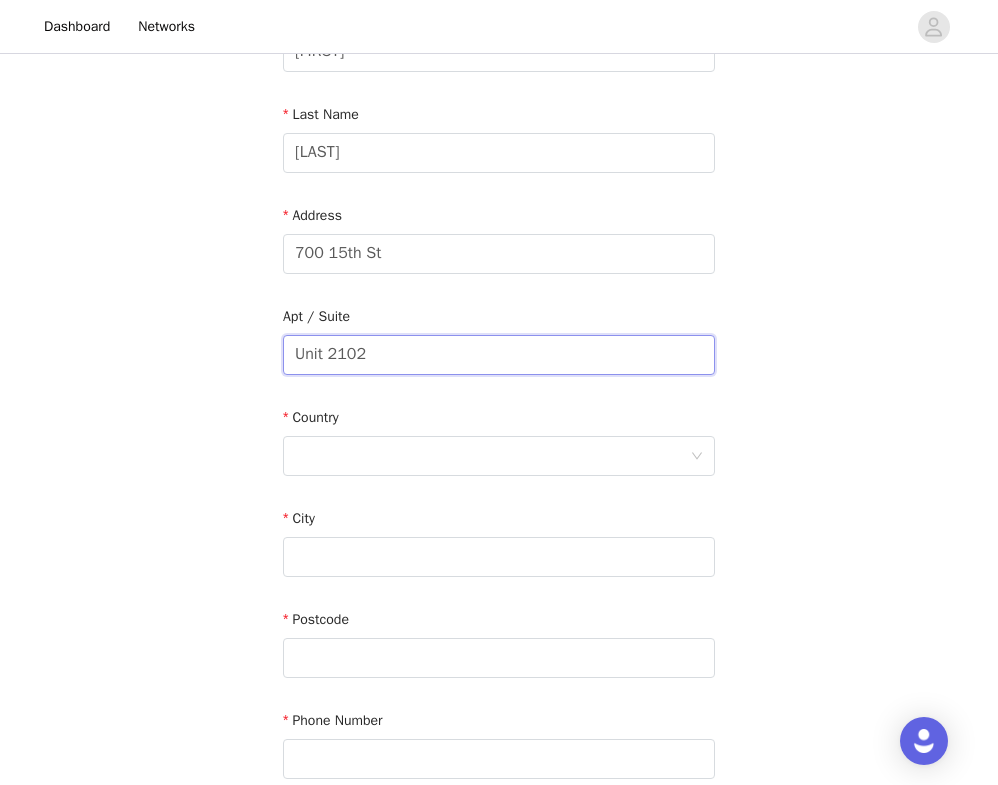 scroll, scrollTop: 282, scrollLeft: 0, axis: vertical 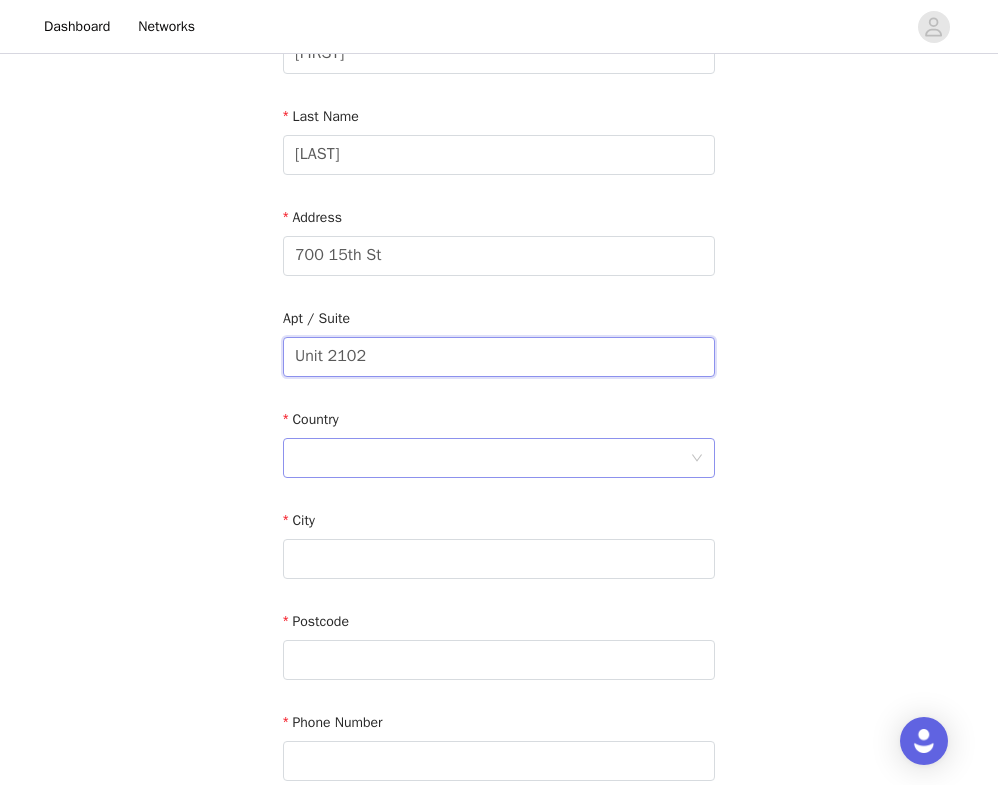 type on "Unit 2102" 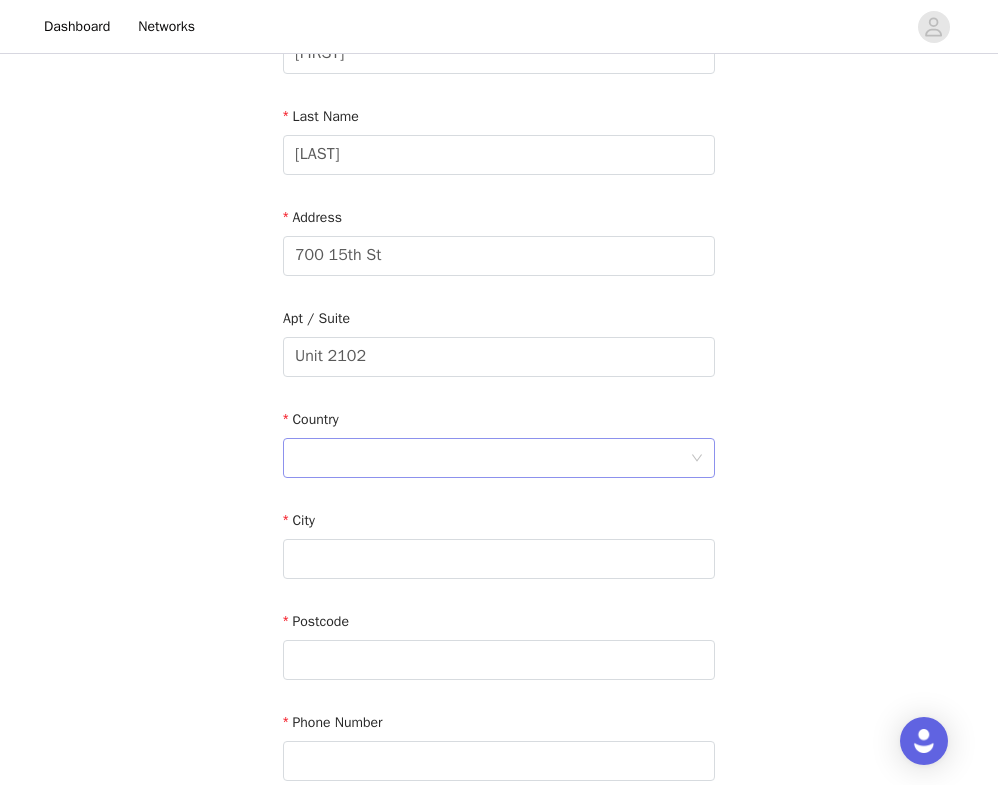 click at bounding box center (492, 458) 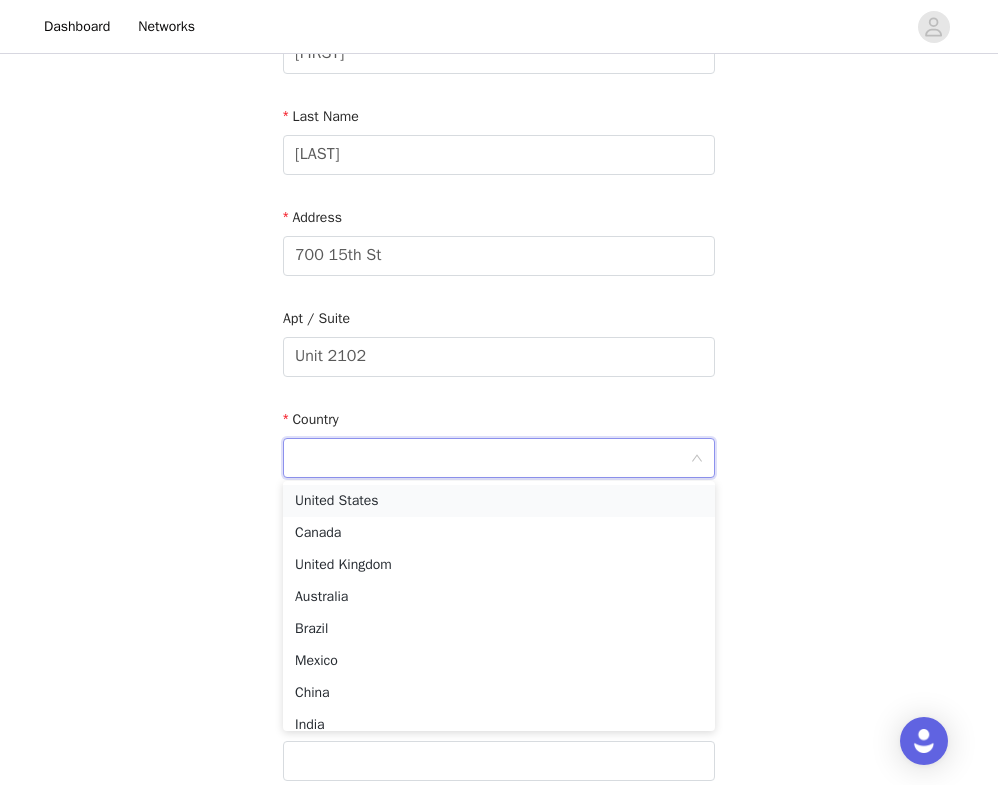 click on "United States" at bounding box center (499, 501) 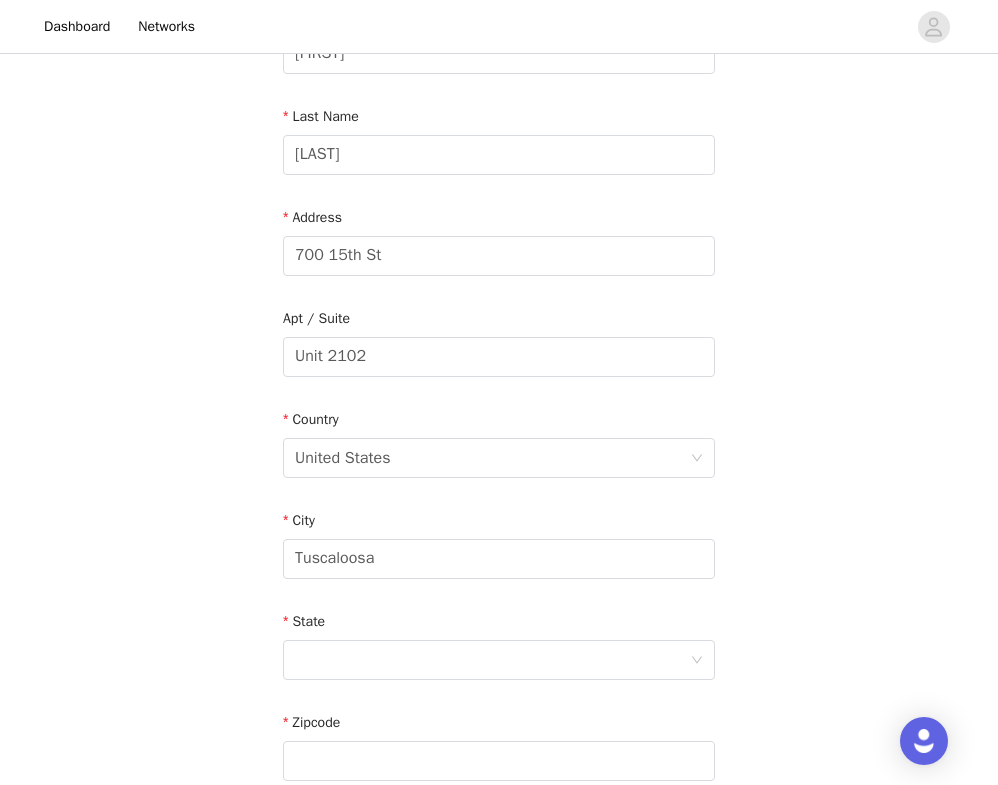 type on "Tuscaloosa" 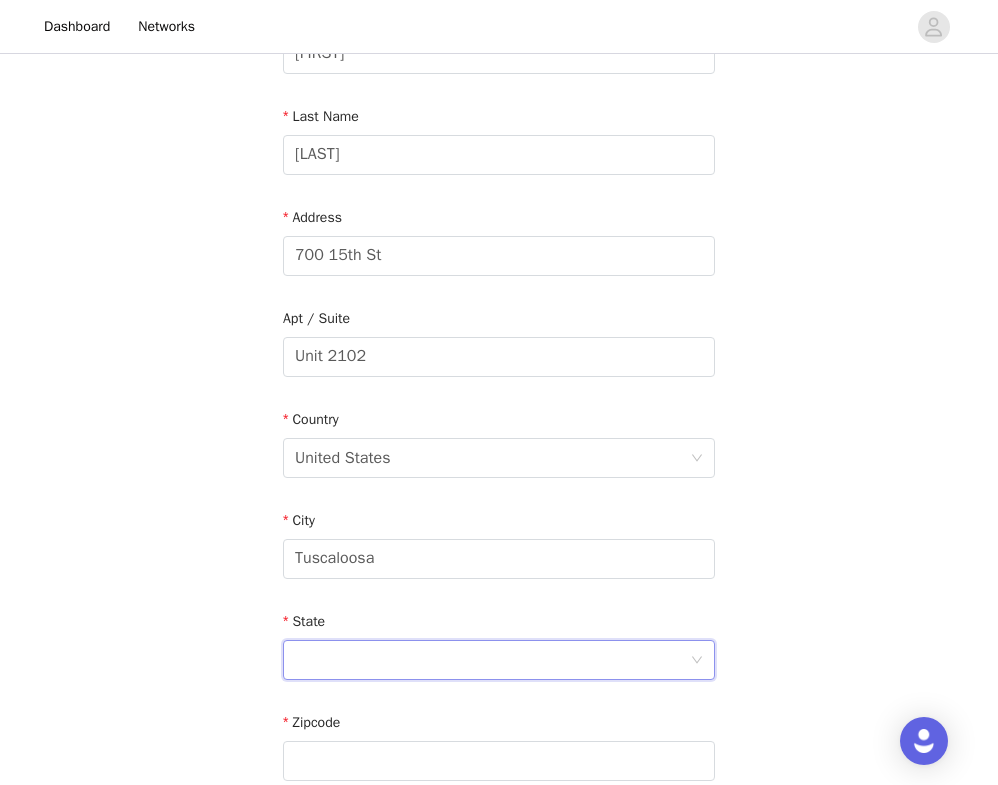 click at bounding box center (492, 660) 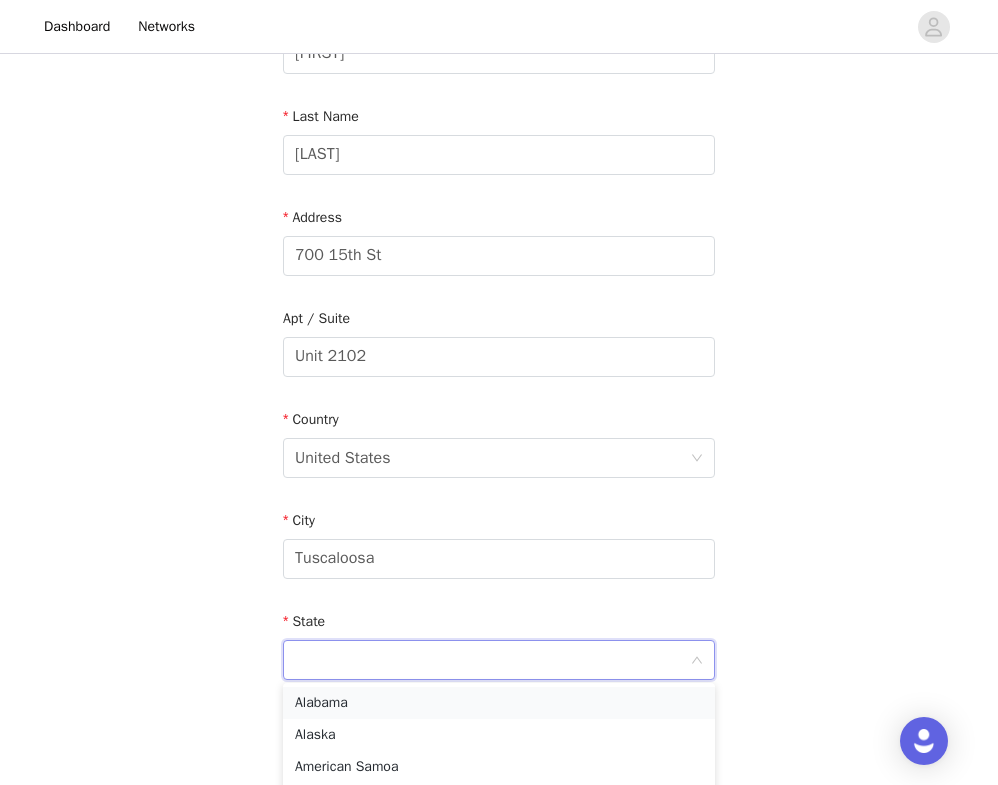 click on "Alabama" at bounding box center [499, 703] 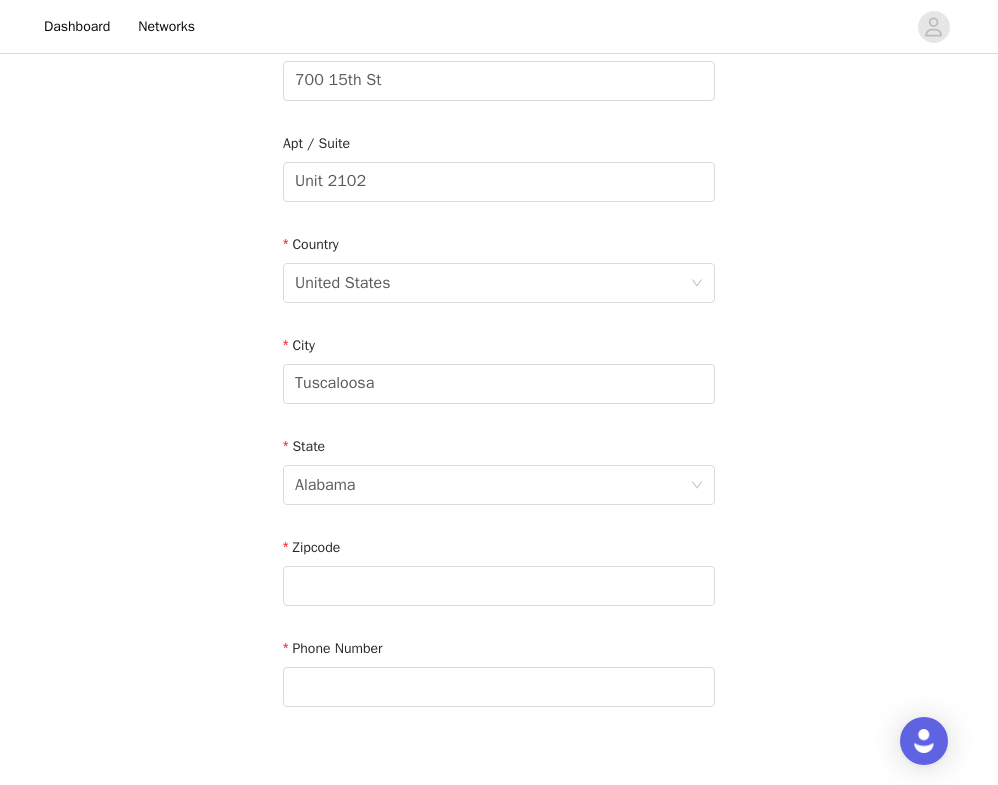 scroll, scrollTop: 464, scrollLeft: 0, axis: vertical 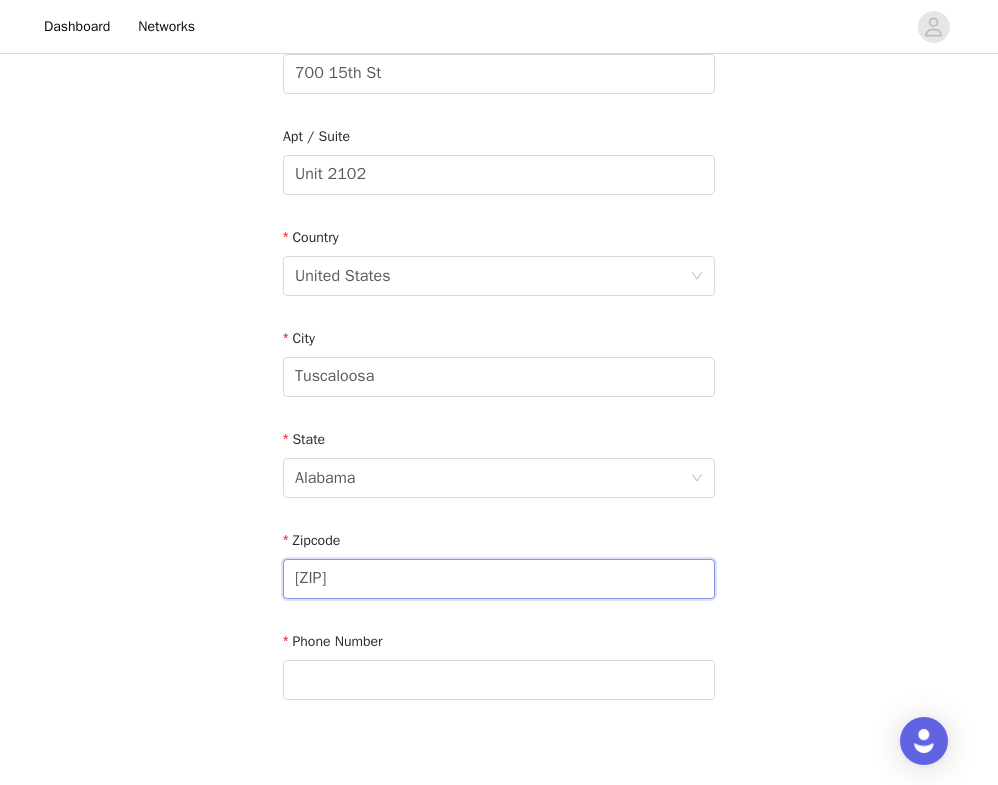 type on "35401" 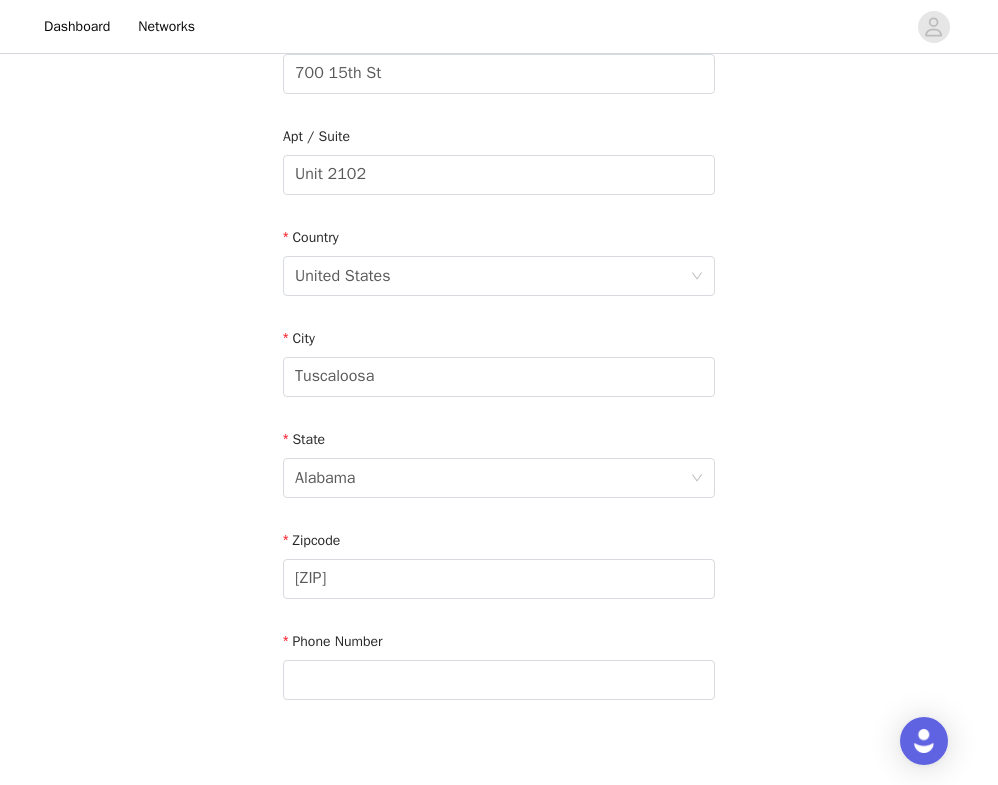 click on "STEP 4 OF 4
Shipping Information
Email haley.cox8899@gmail.com   First Name Haley   Last Name Cox   Address 700 15th St   Apt / Suite Unit 2102   Country
United States
City Tuscaloosa   State
Alabama
Zipcode 35401   Phone Number" at bounding box center (499, 175) 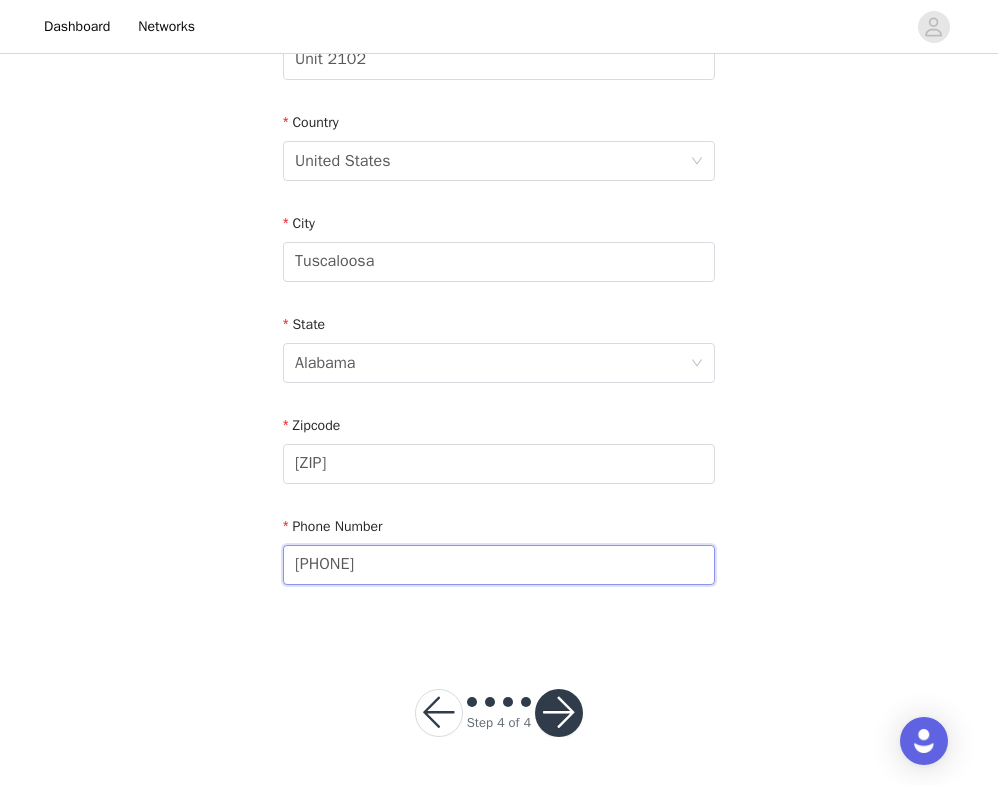 scroll, scrollTop: 578, scrollLeft: 0, axis: vertical 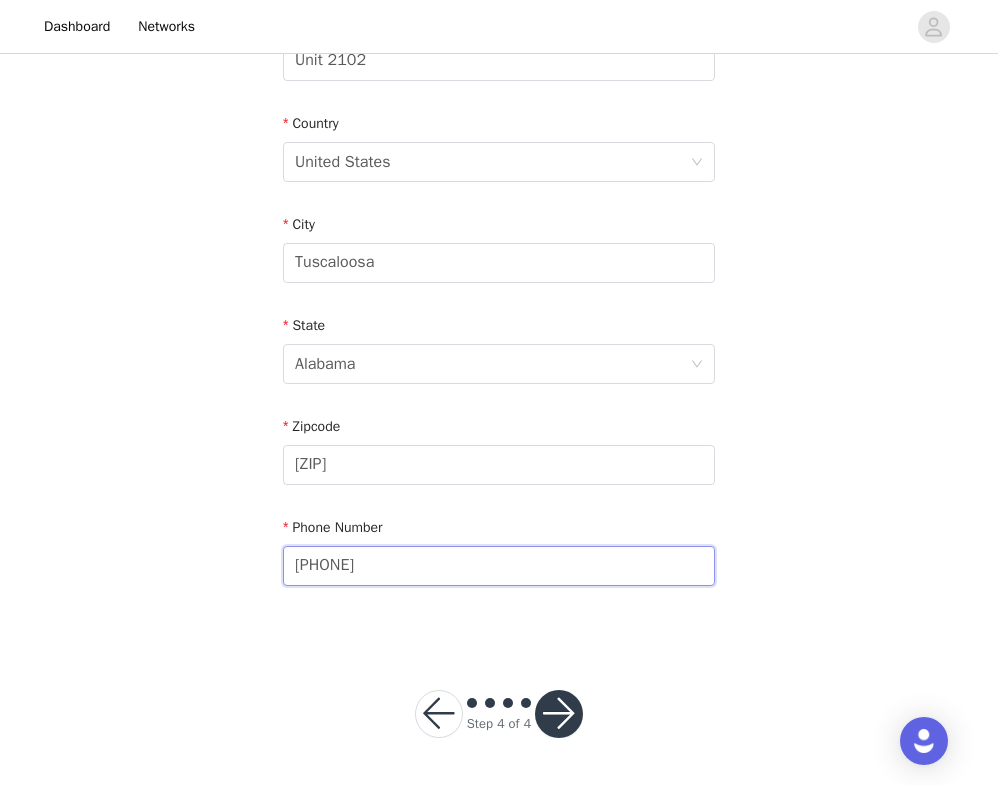 type on "8505201234" 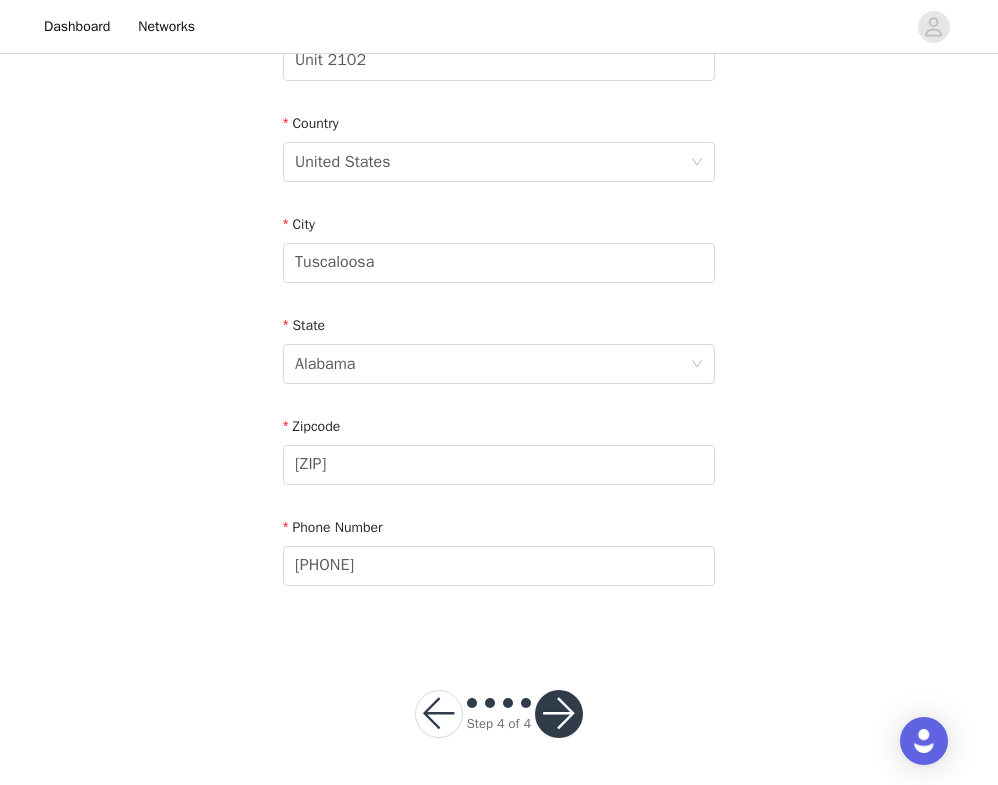 click at bounding box center (559, 714) 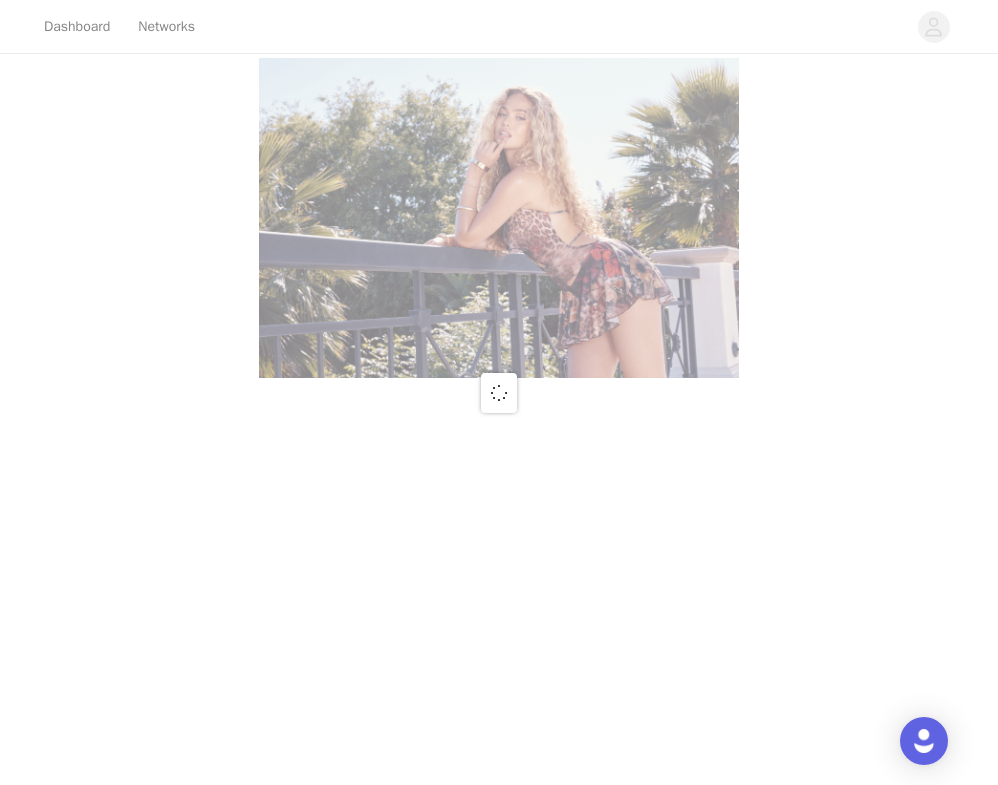 scroll, scrollTop: 0, scrollLeft: 0, axis: both 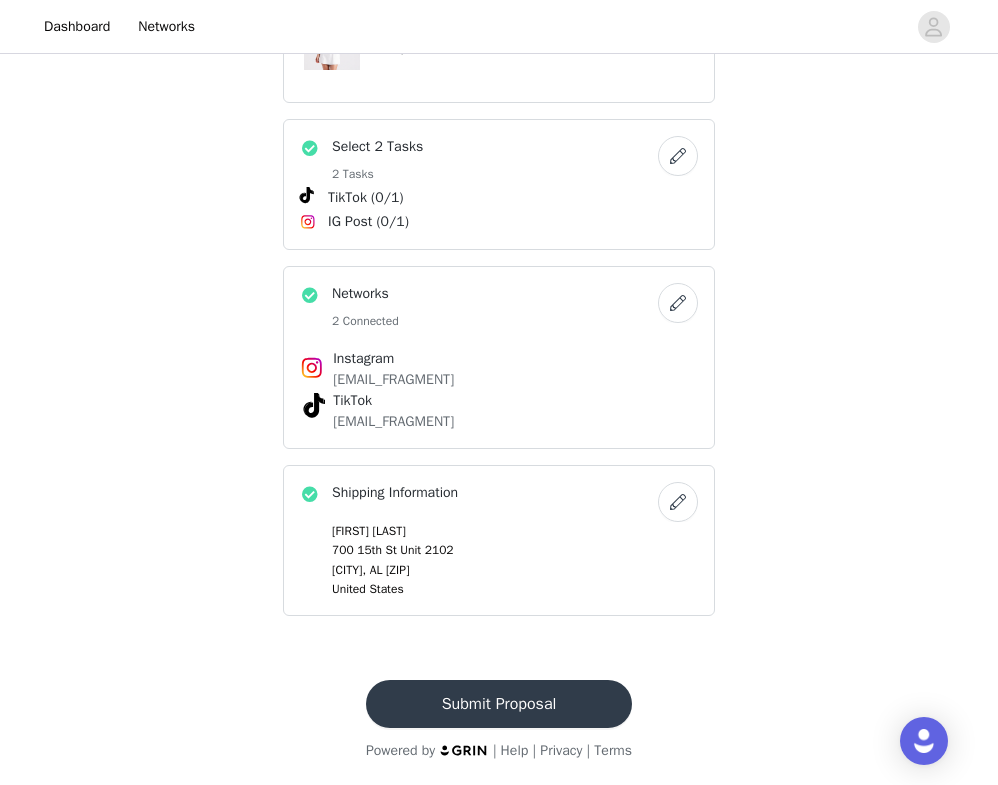 click on "Submit Proposal" at bounding box center (499, 704) 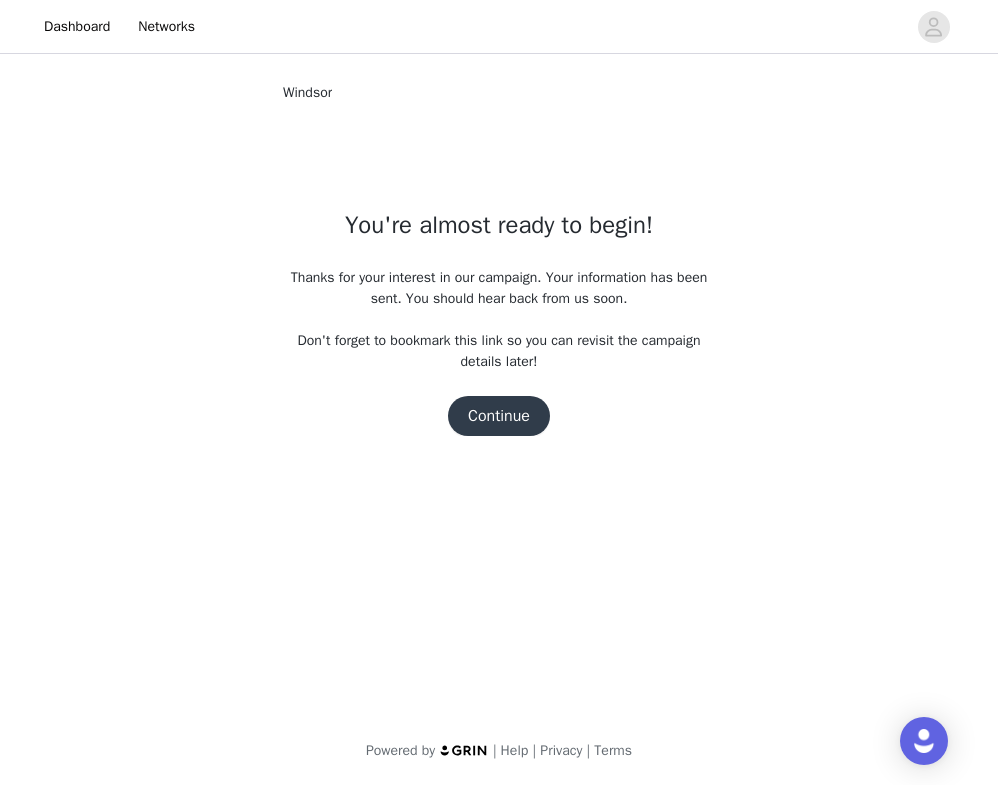 scroll, scrollTop: 0, scrollLeft: 0, axis: both 